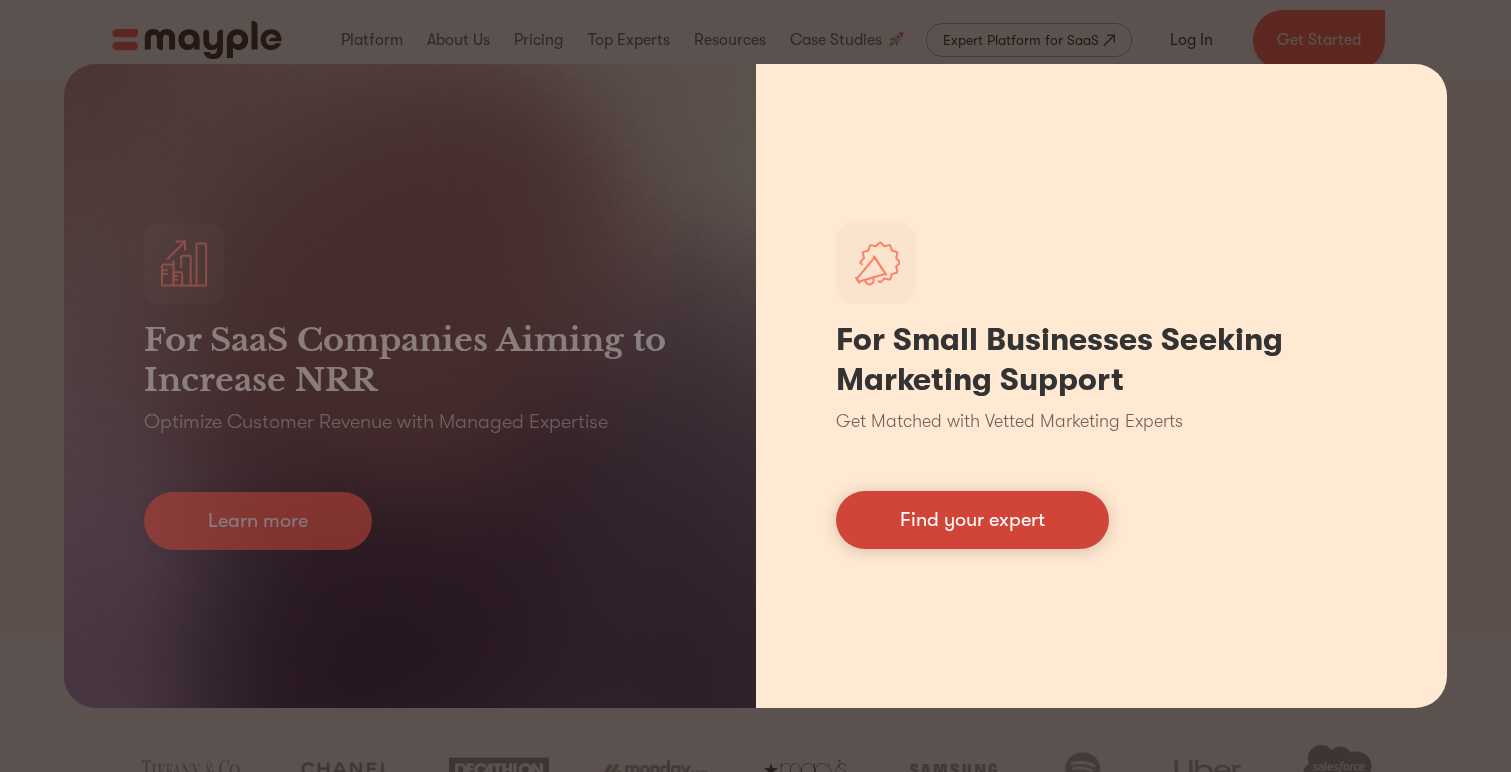 scroll, scrollTop: 0, scrollLeft: 0, axis: both 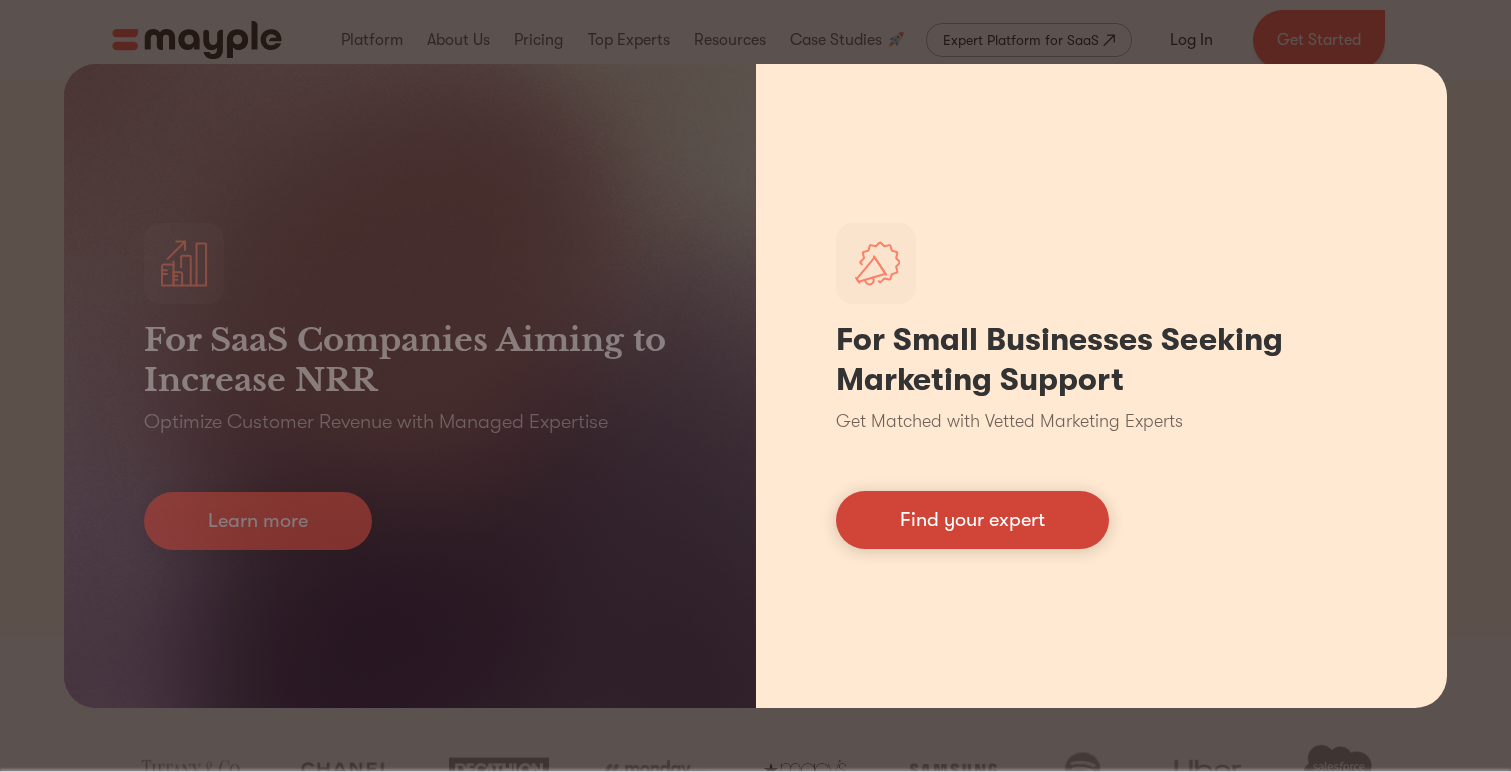 click on "Find your expert" at bounding box center (972, 520) 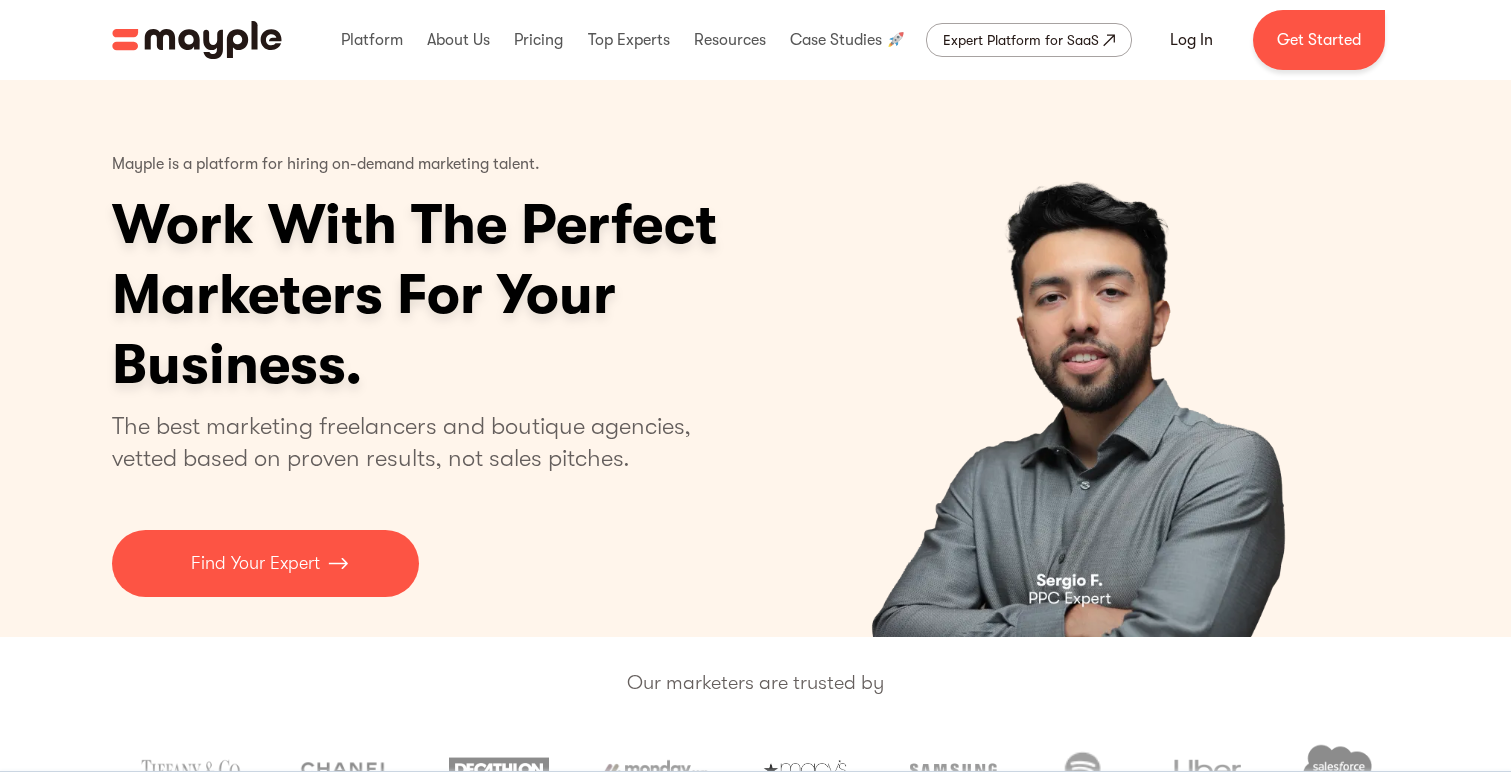 click on "Work With The Perfect Marketers For Your Business." at bounding box center [492, 295] 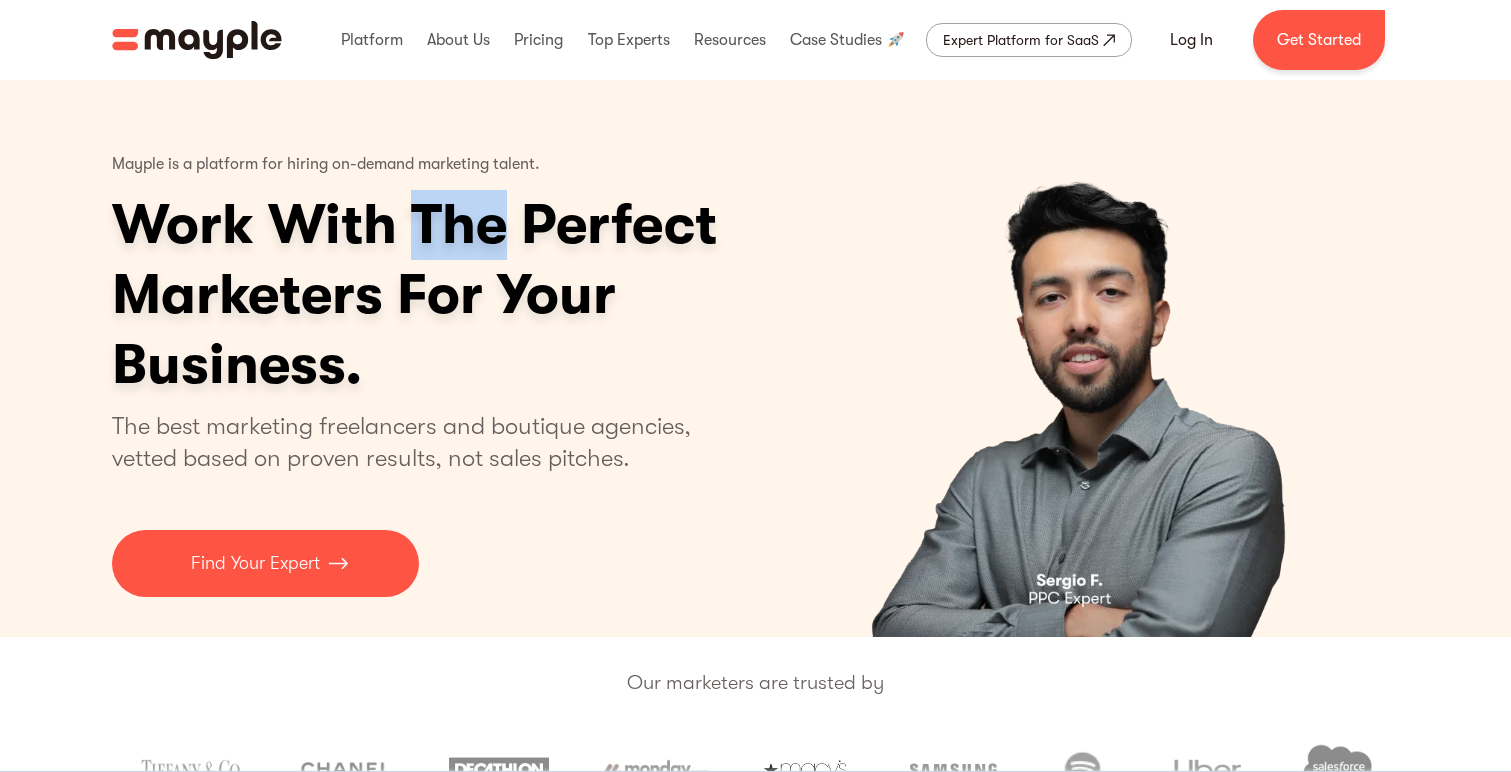 click on "Work With The Perfect Marketers For Your Business." at bounding box center [492, 295] 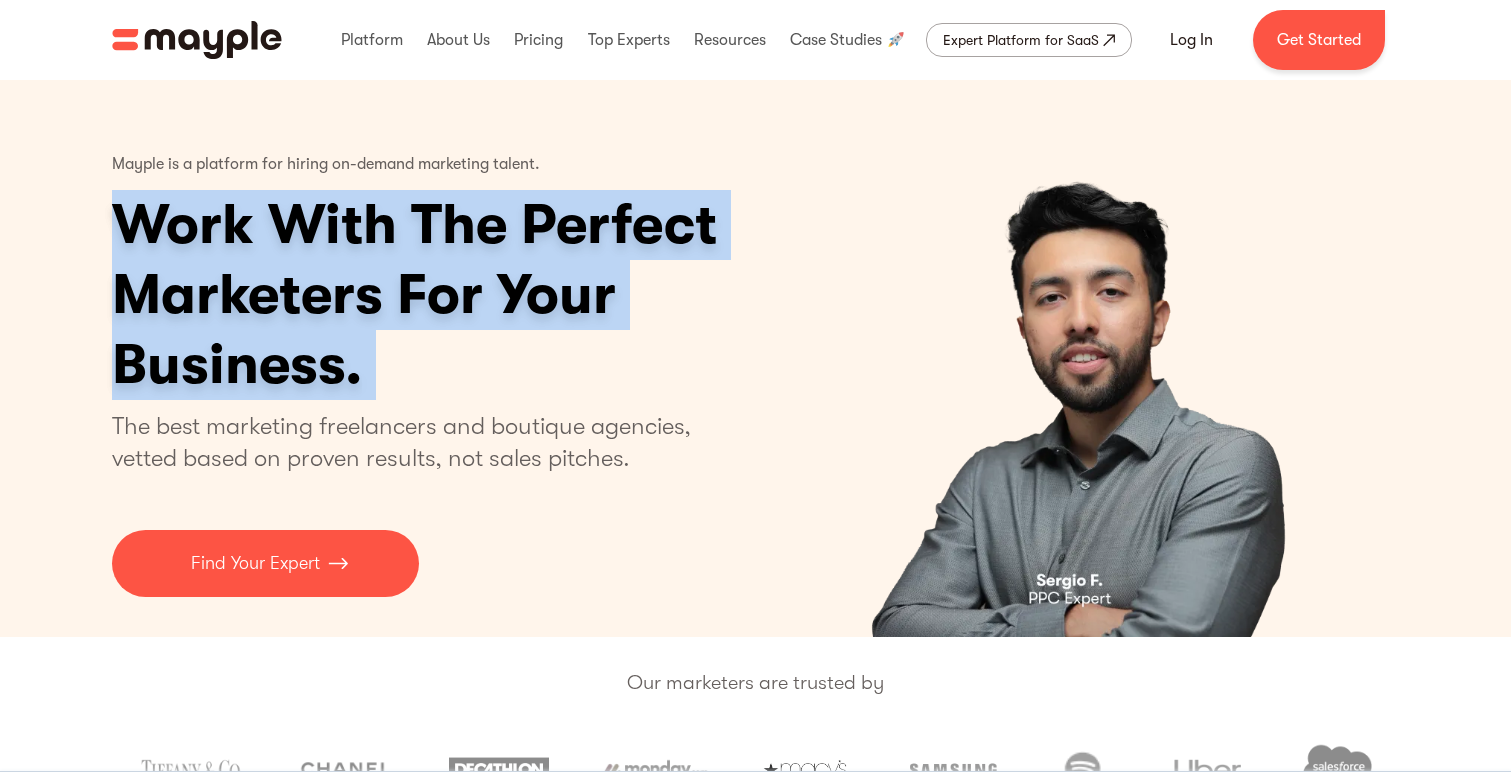 click on "Work With The Perfect Marketers For Your Business." at bounding box center (492, 295) 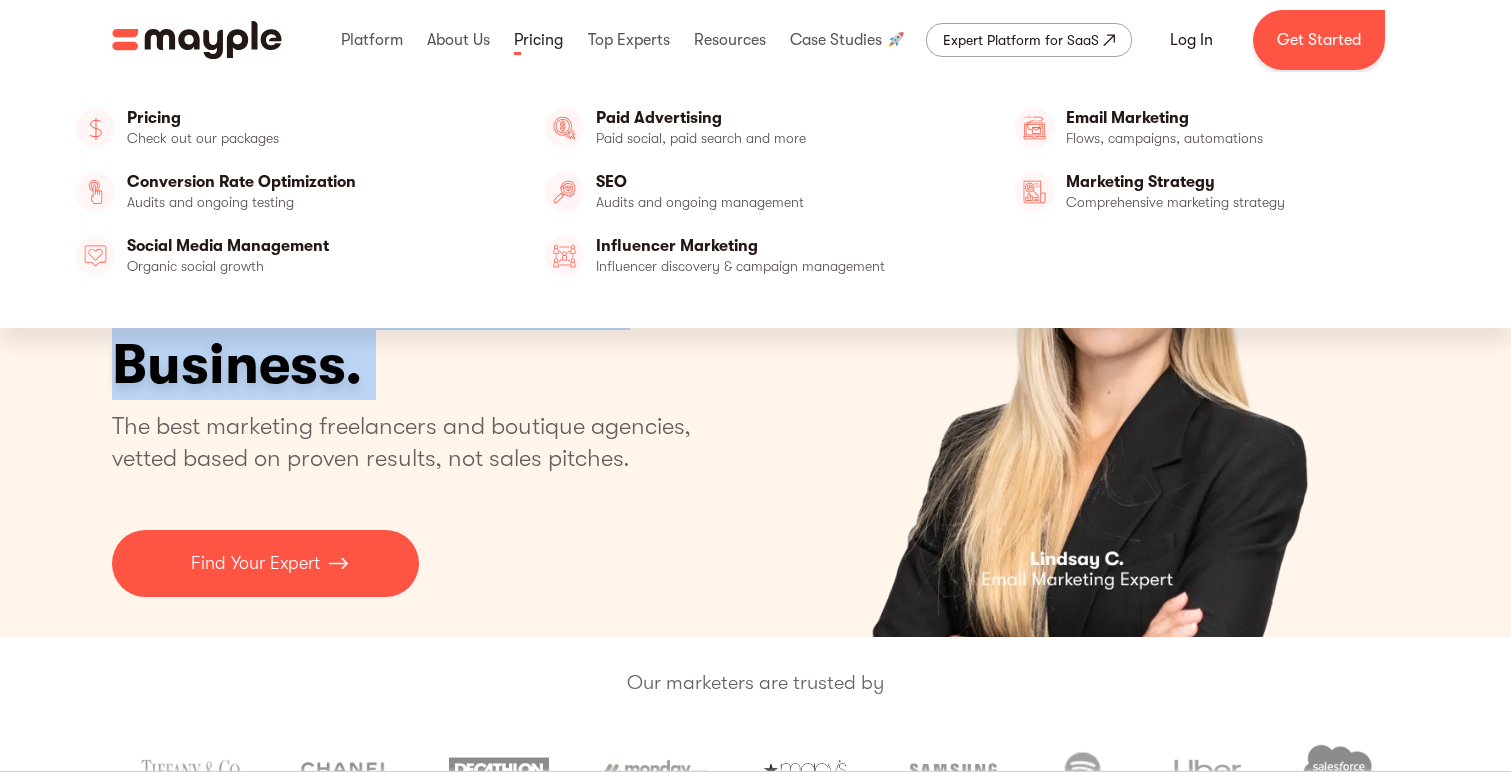 click at bounding box center [538, 40] 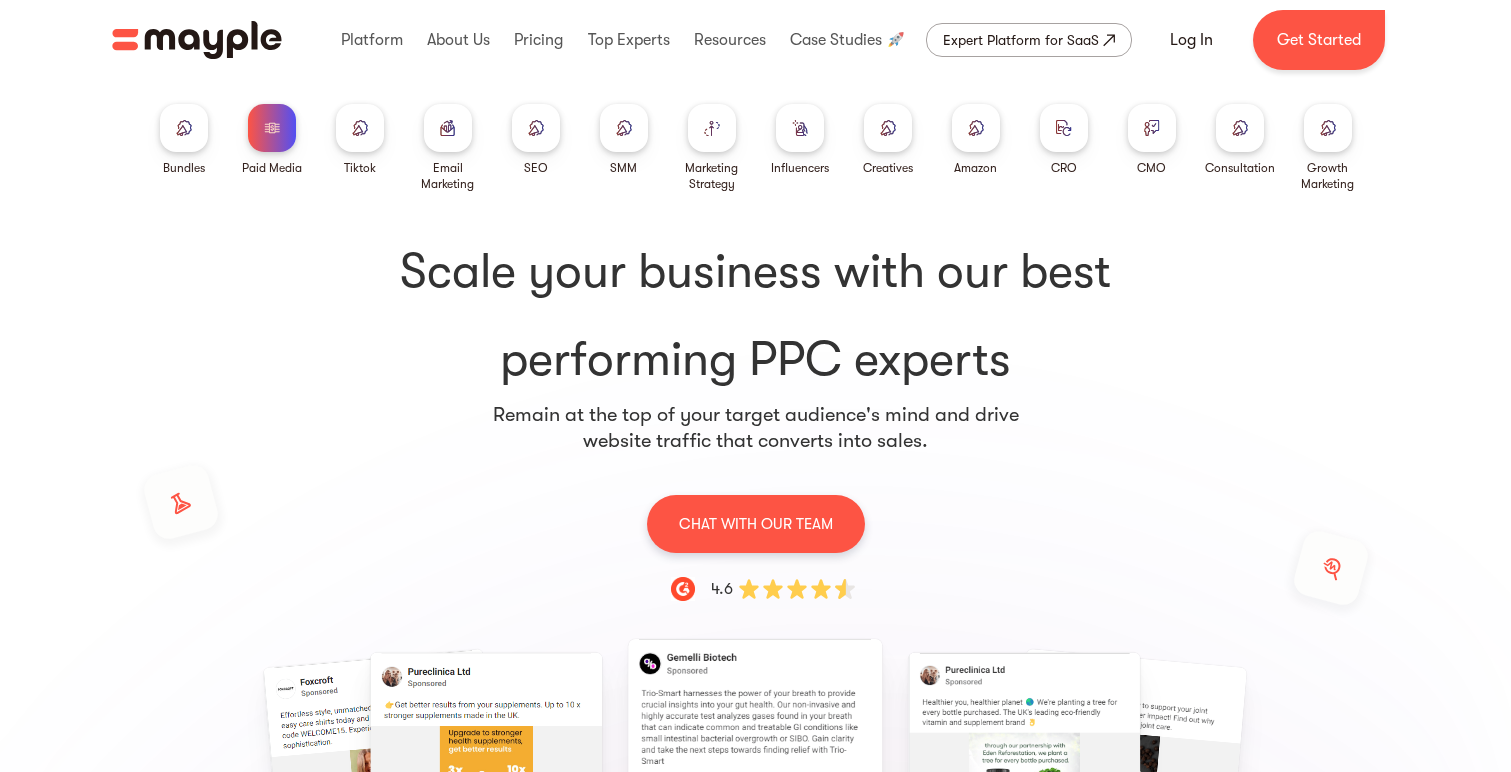 scroll, scrollTop: 0, scrollLeft: 0, axis: both 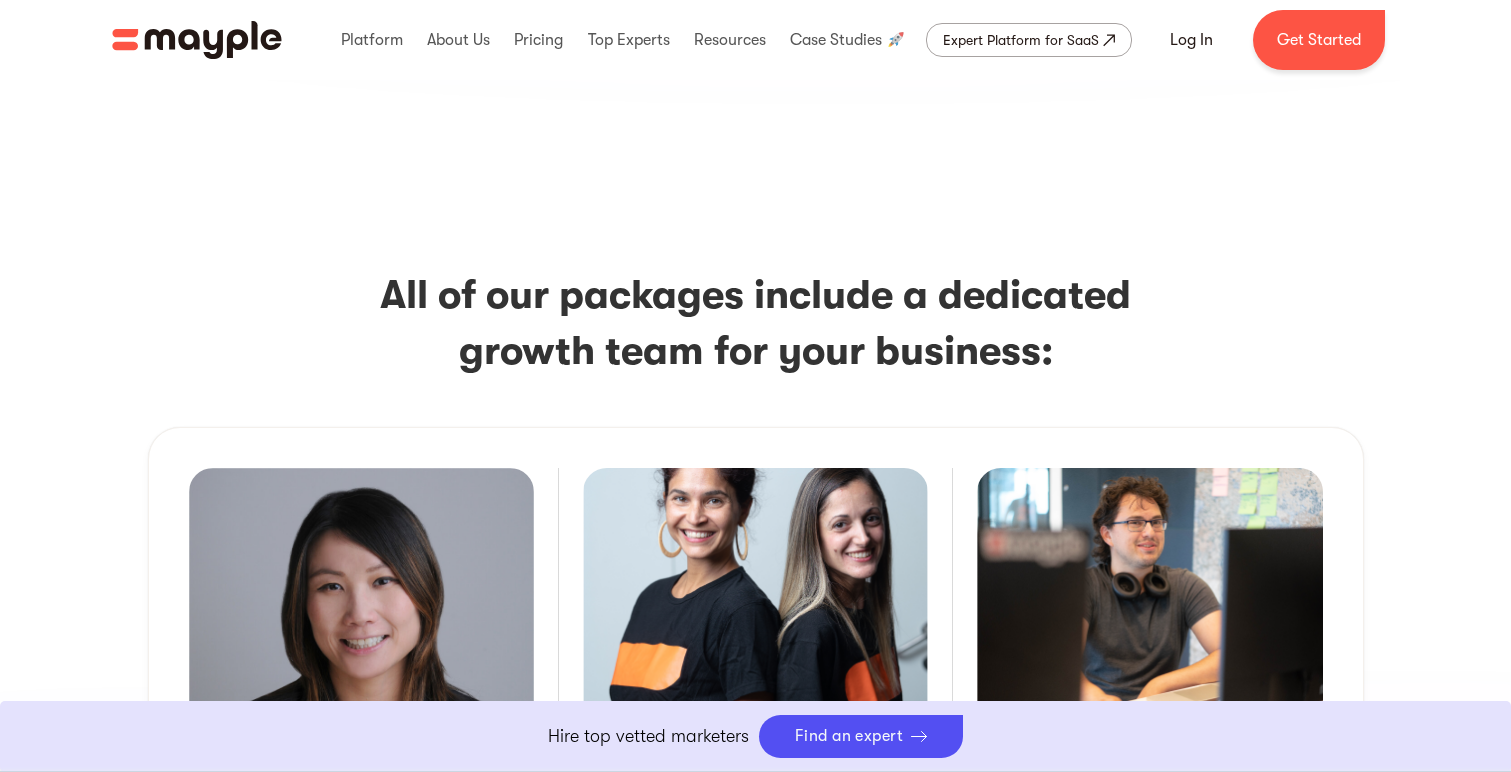 click on "All of our packages include a dedicated  growth team for your business:" at bounding box center [756, 323] 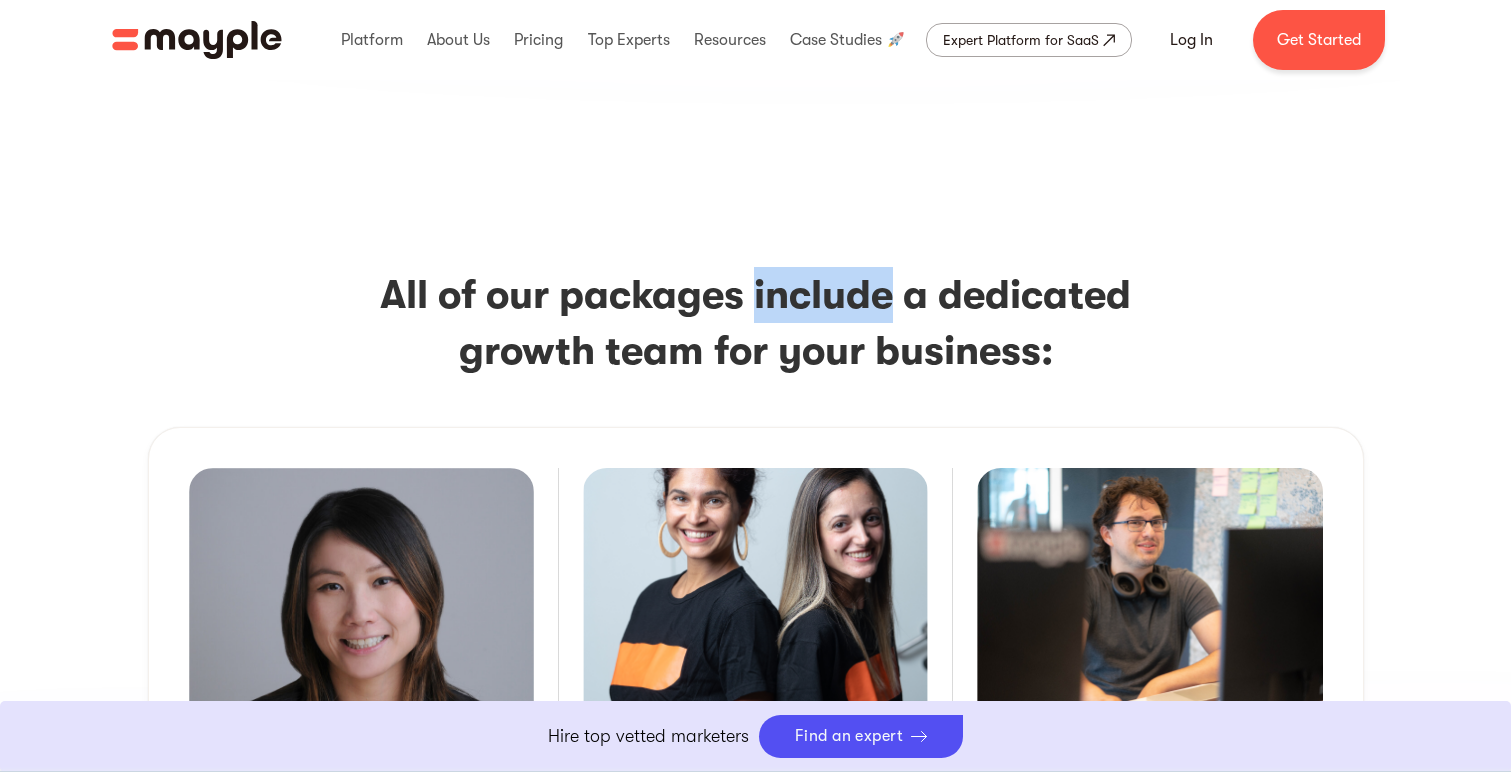 click on "All of our packages include a dedicated  growth team for your business:" at bounding box center [756, 323] 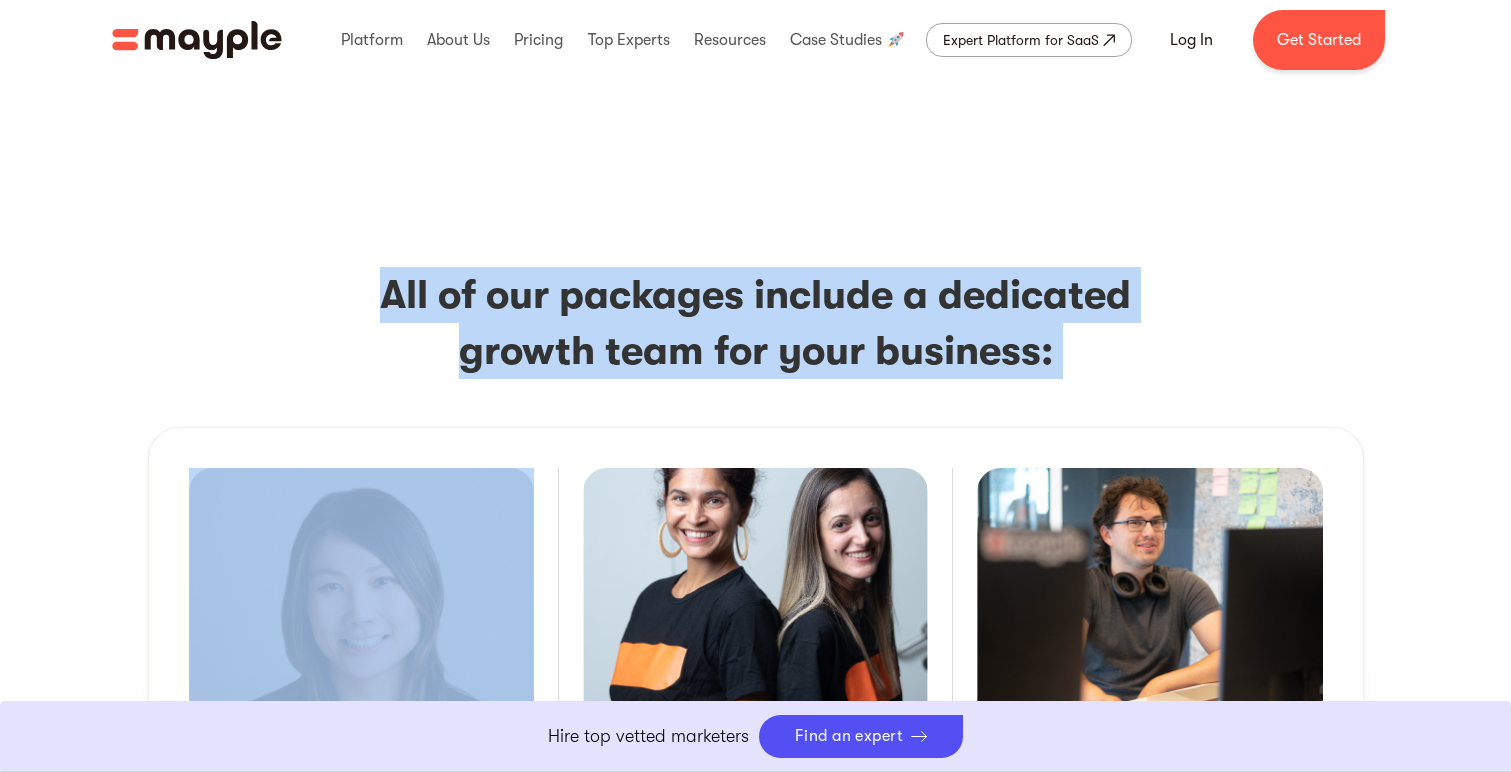 drag, startPoint x: 838, startPoint y: 304, endPoint x: 822, endPoint y: 349, distance: 47.759815 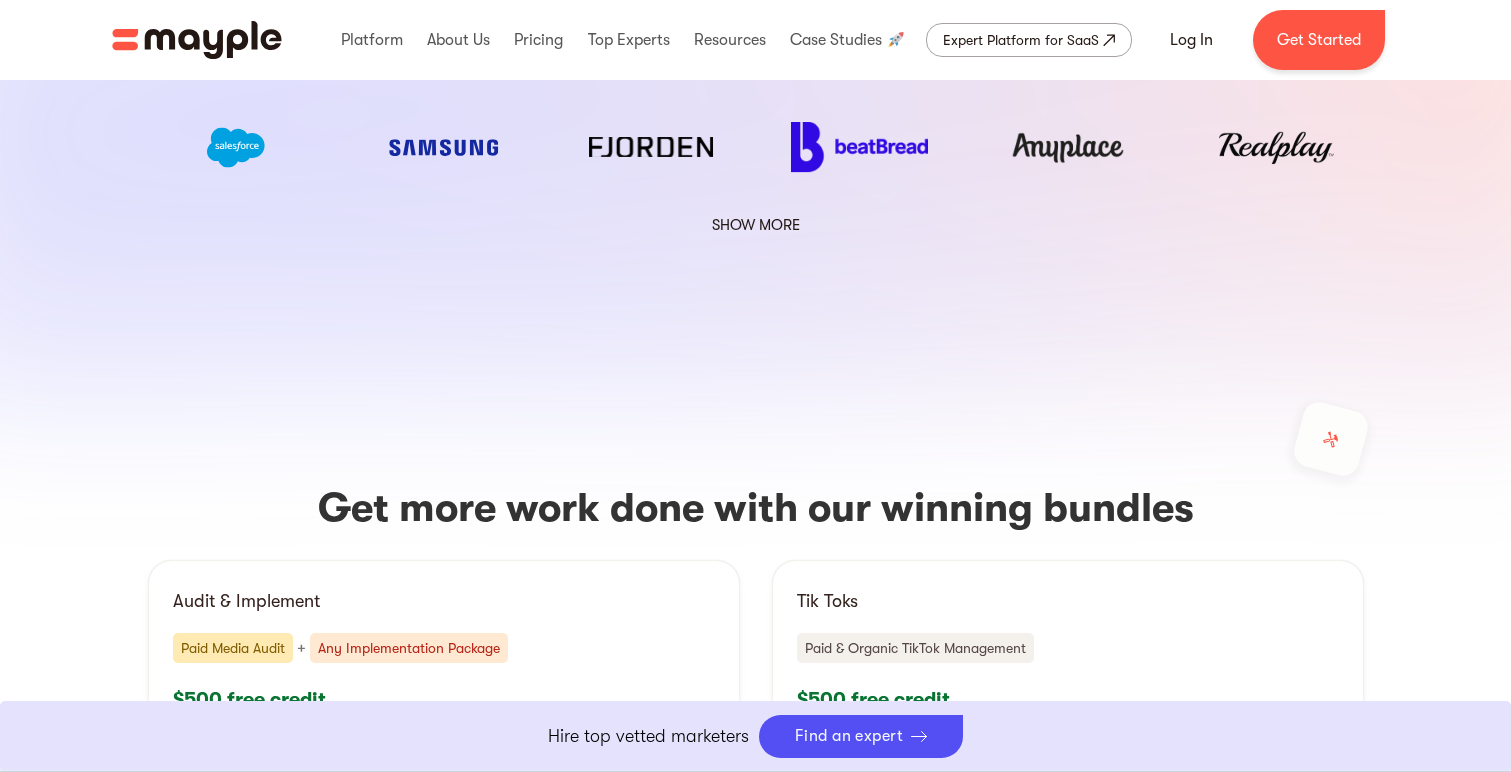 scroll, scrollTop: 3650, scrollLeft: 0, axis: vertical 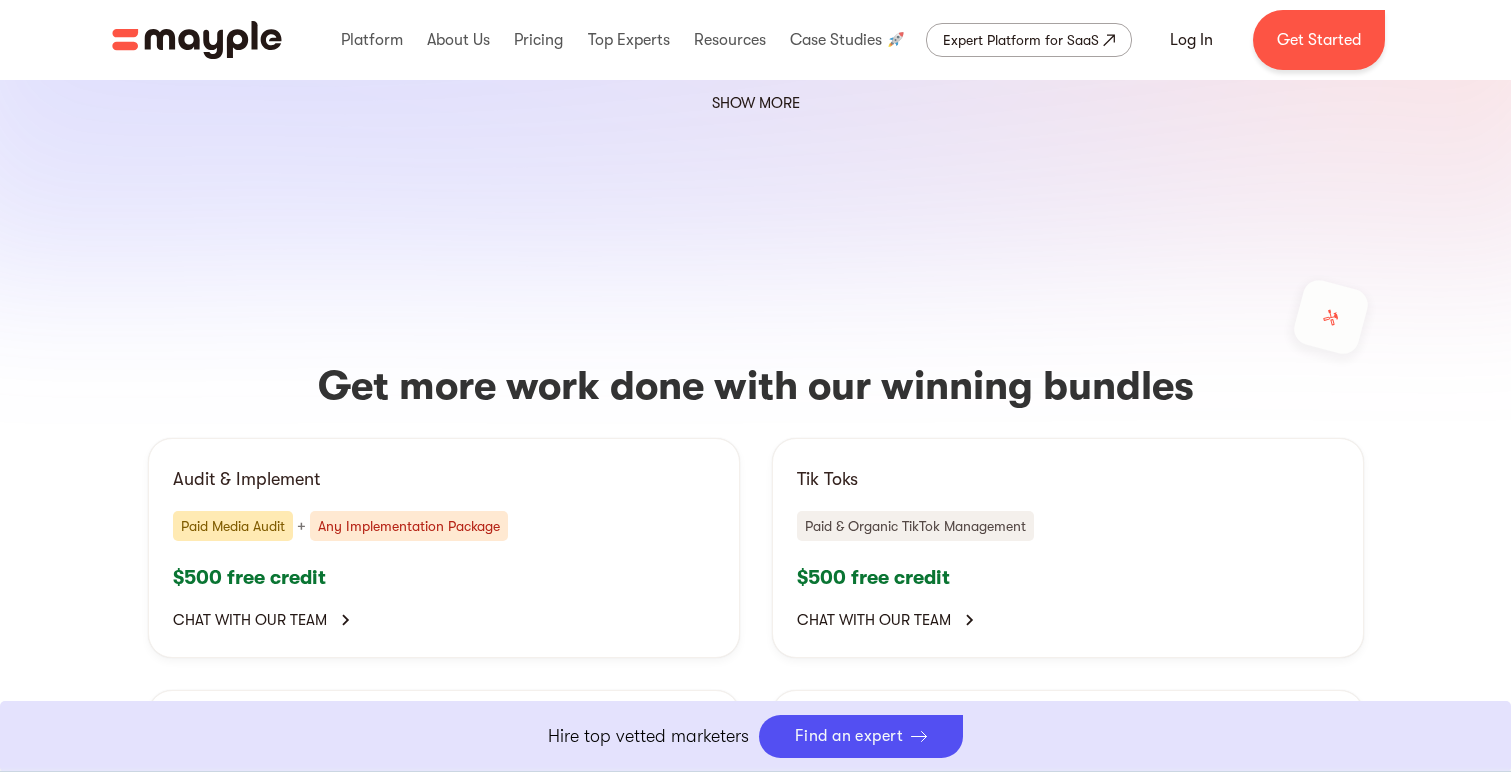 click on "Get more work done with our winning bundles" at bounding box center [756, 386] 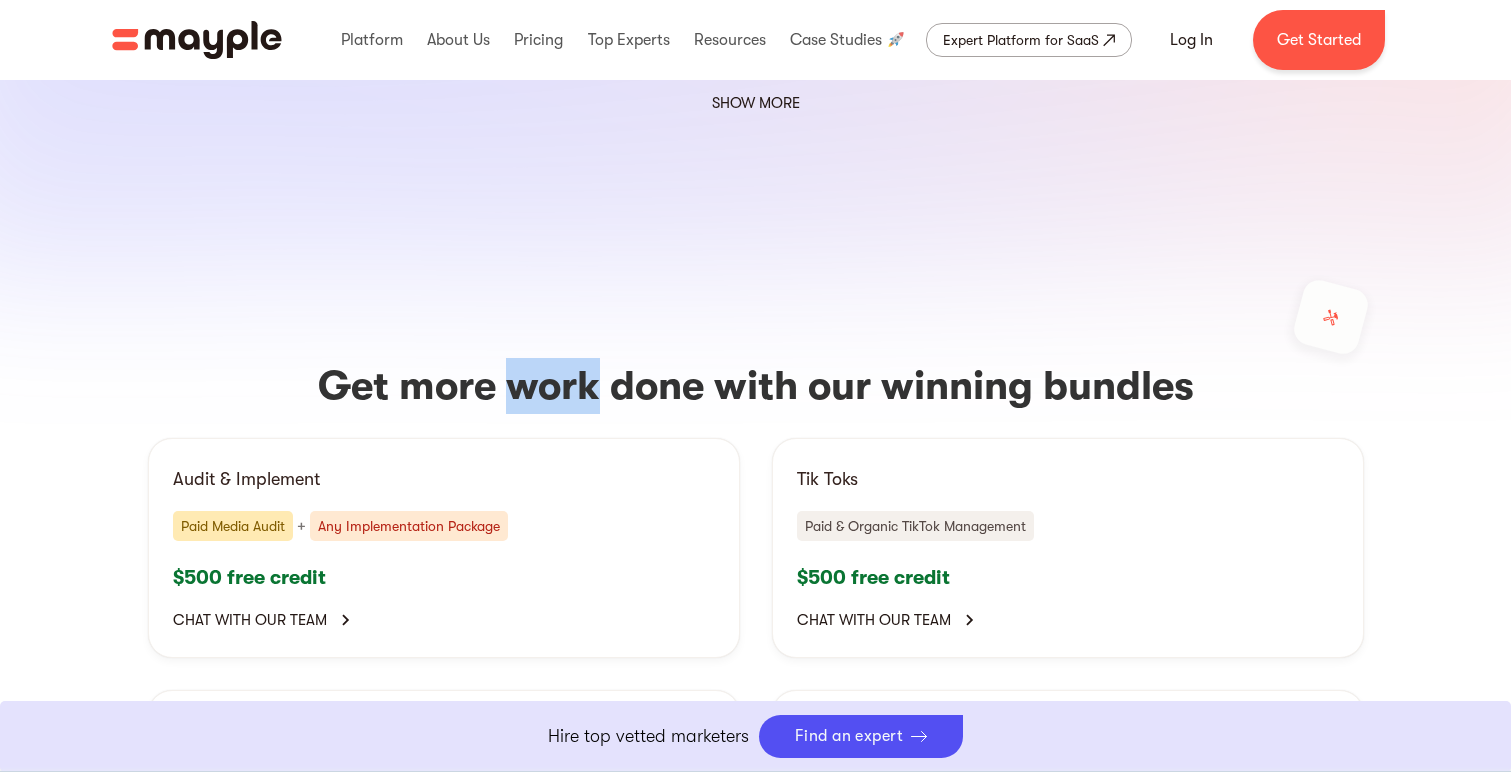 click on "Get more work done with our winning bundles" at bounding box center [756, 386] 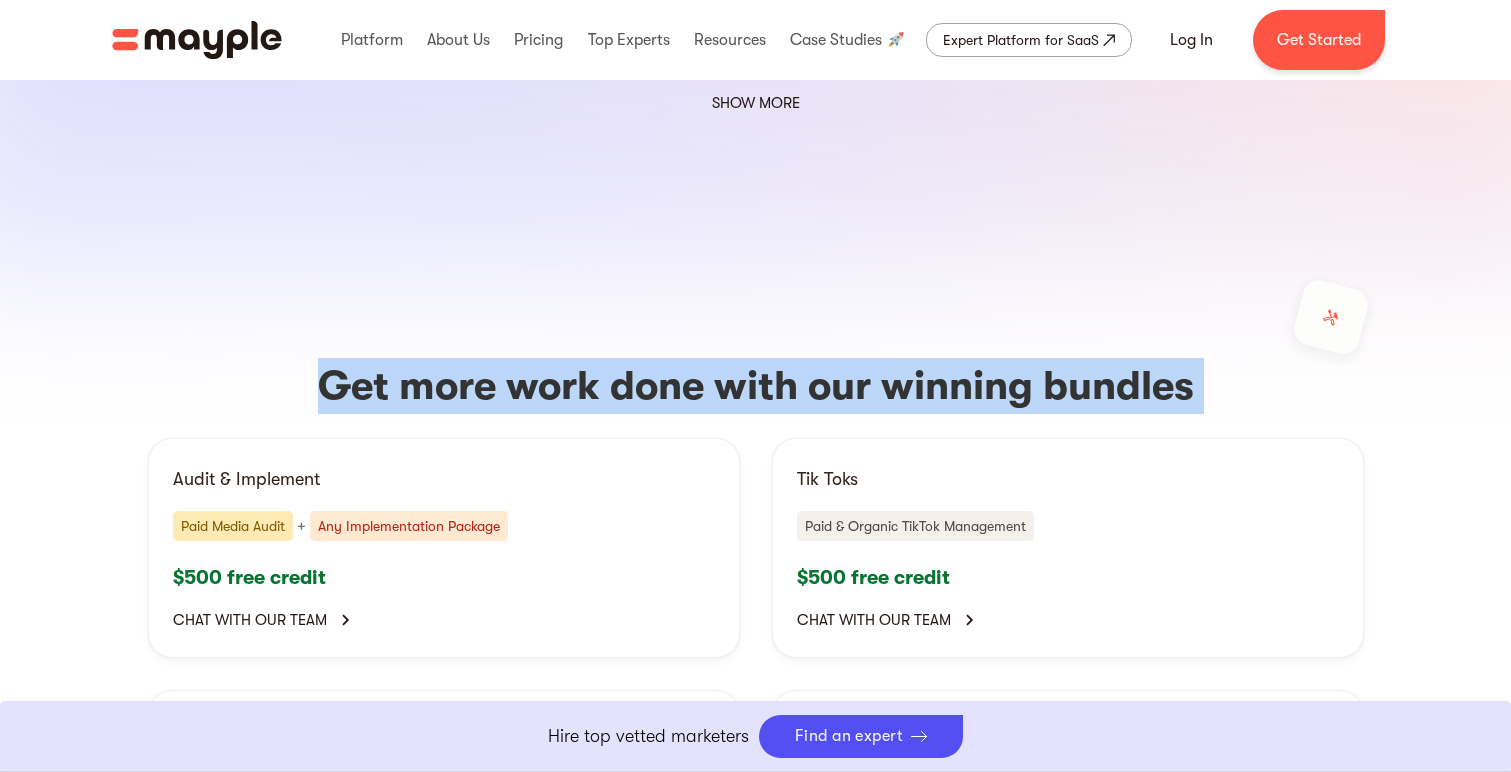 click on "Get more work done with our winning bundles" at bounding box center [756, 386] 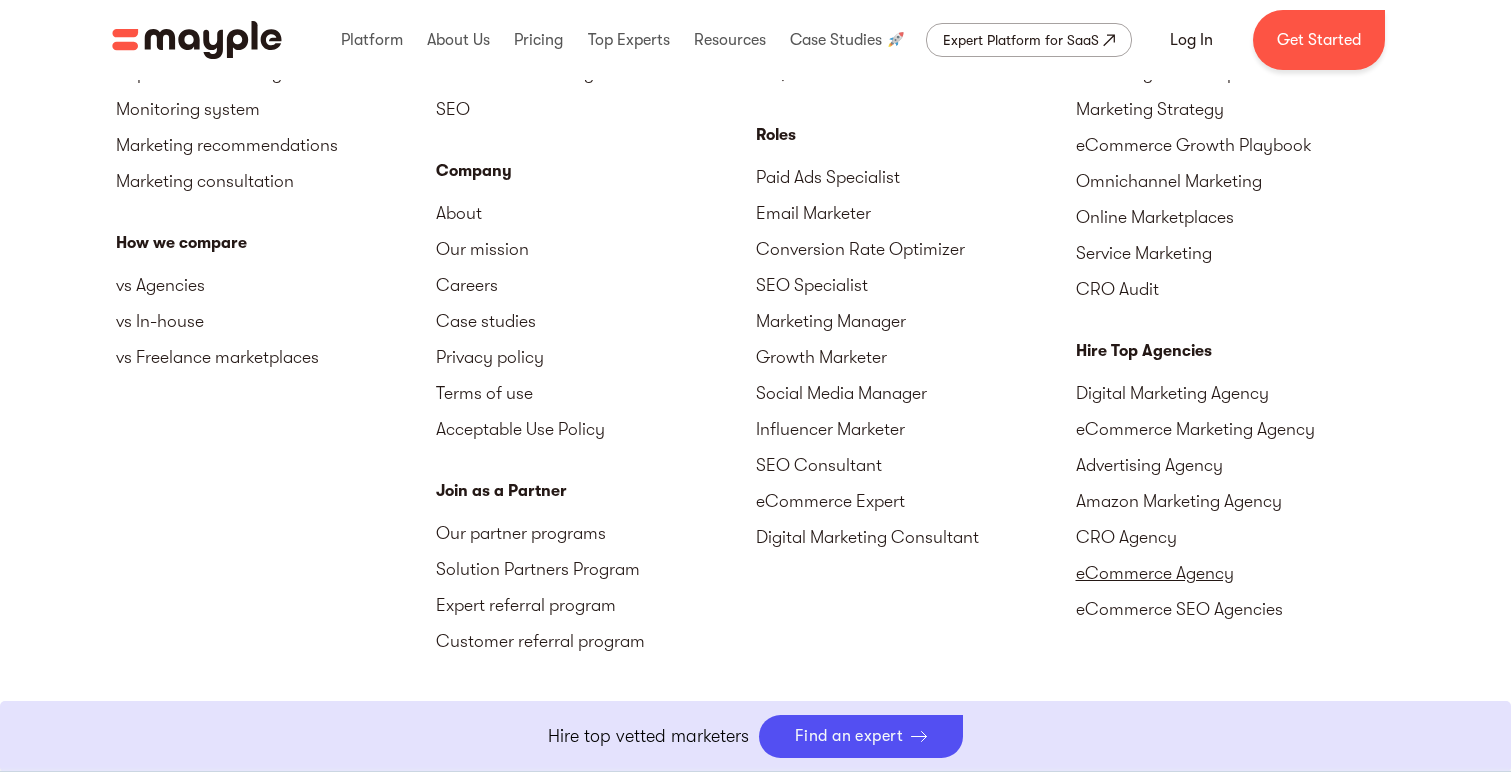 scroll, scrollTop: 6776, scrollLeft: 0, axis: vertical 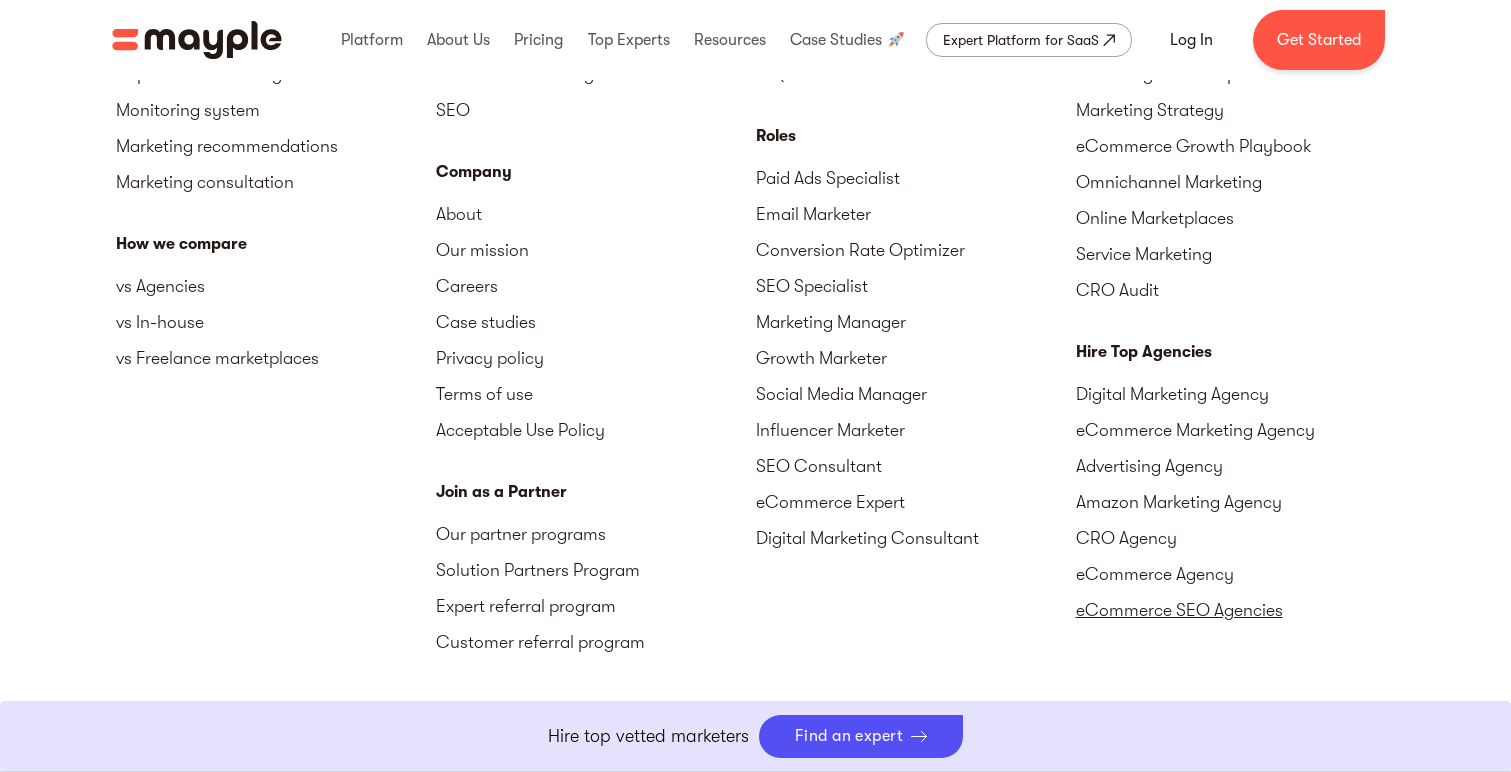 click on "eCommerce SEO Agencies" at bounding box center [1236, 610] 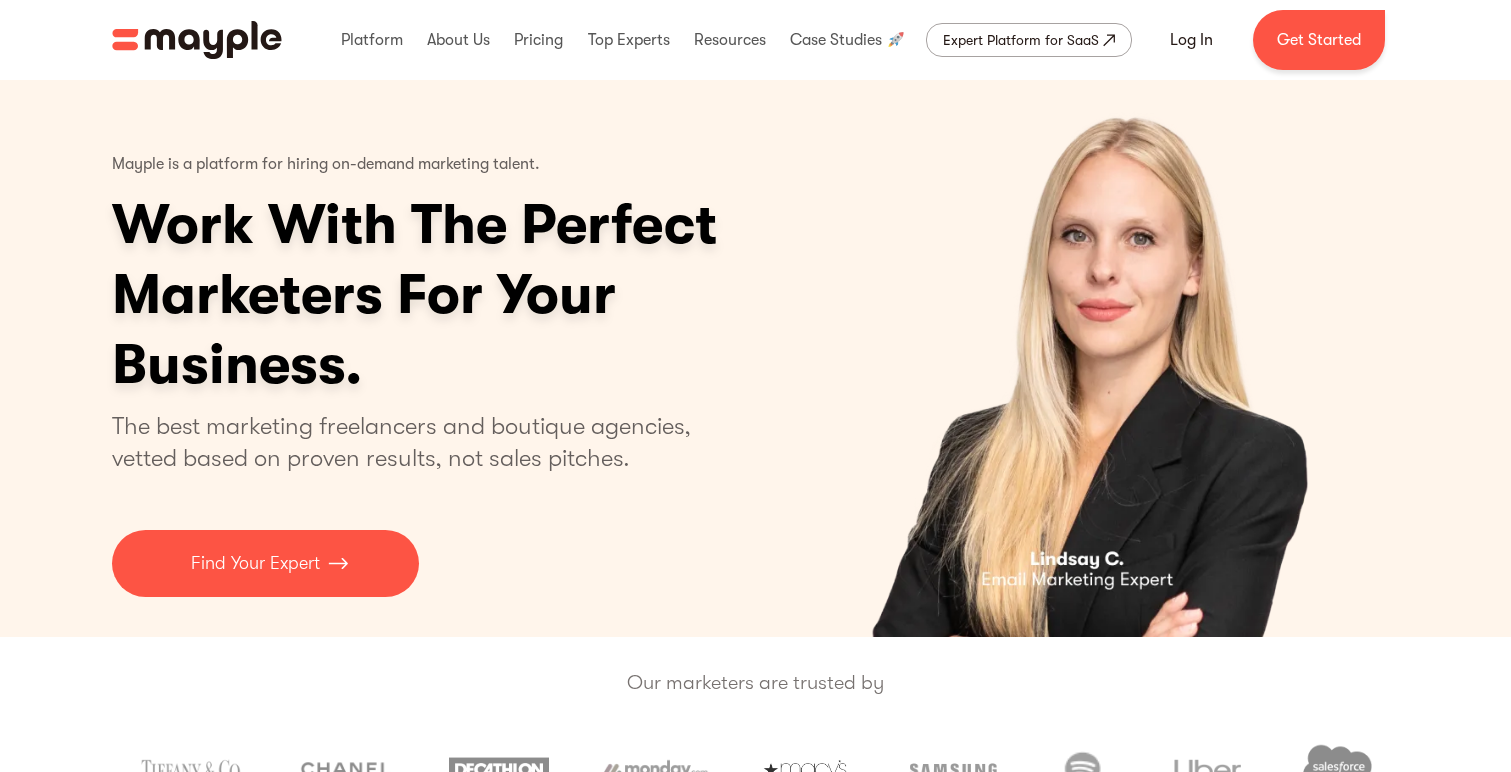 scroll, scrollTop: 0, scrollLeft: 0, axis: both 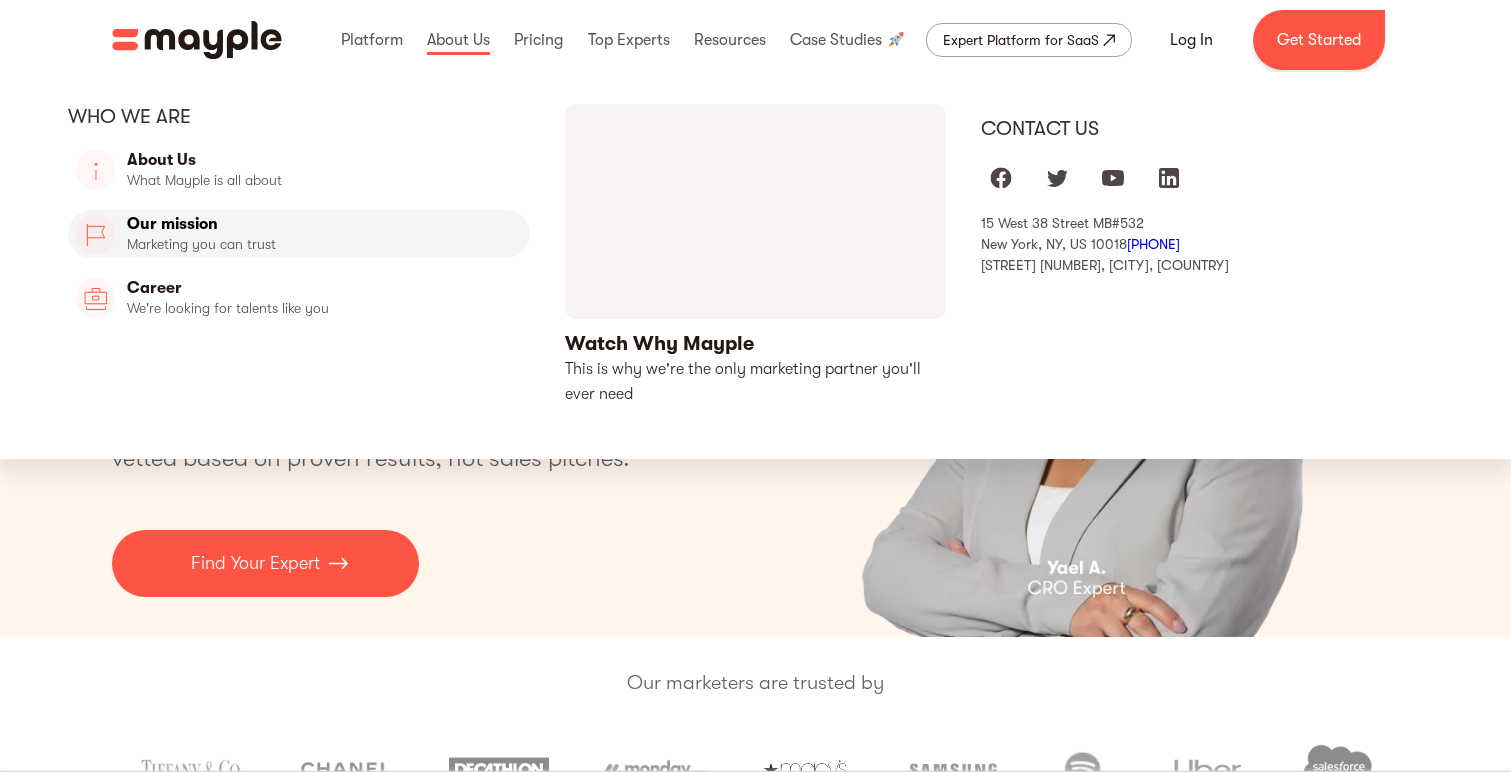 click on "Our Mission" at bounding box center (299, 234) 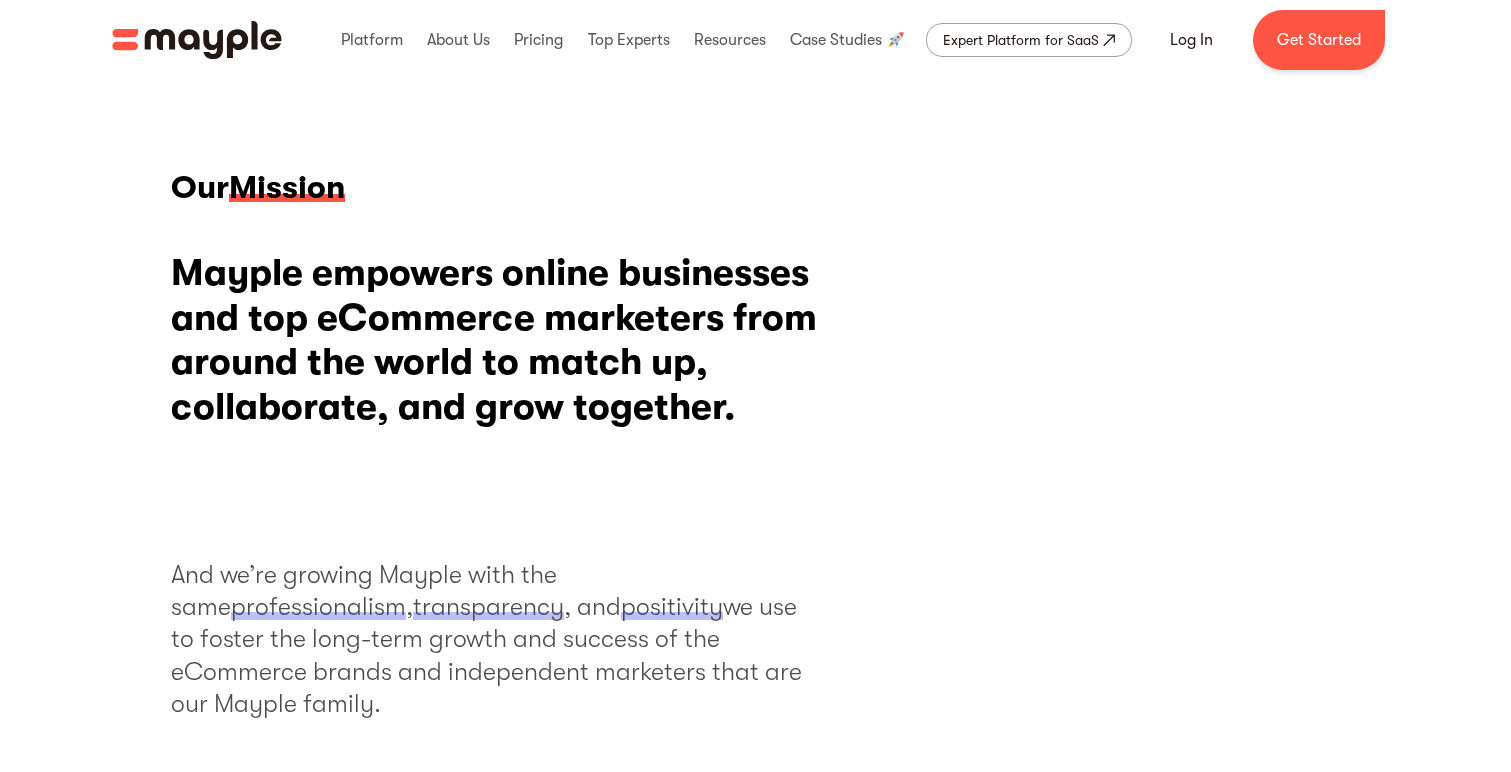 scroll, scrollTop: 0, scrollLeft: 0, axis: both 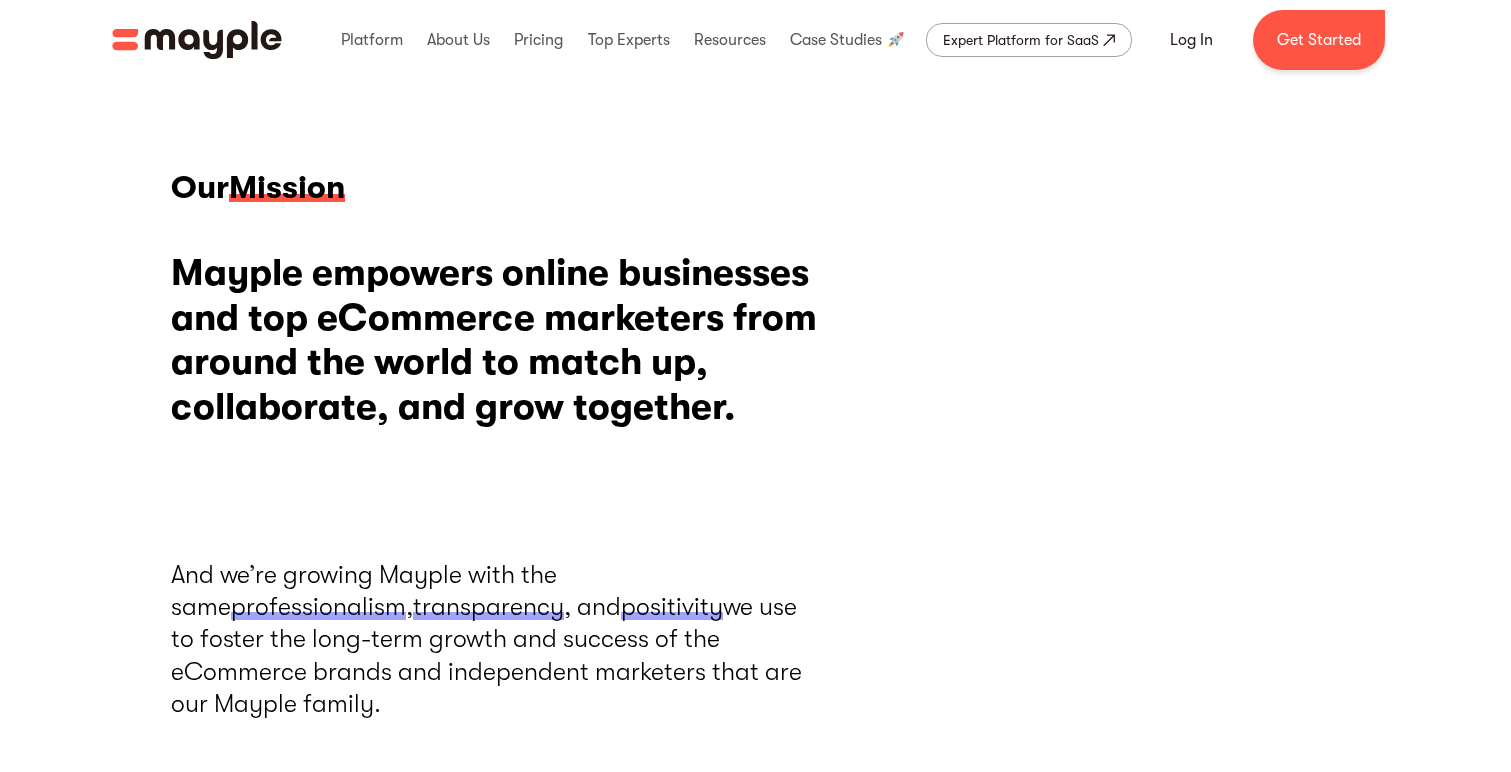 click on "Mayple empowers online businesses and top eCommerce marketers from around the world to match up, collaborate, and grow together." at bounding box center [496, 340] 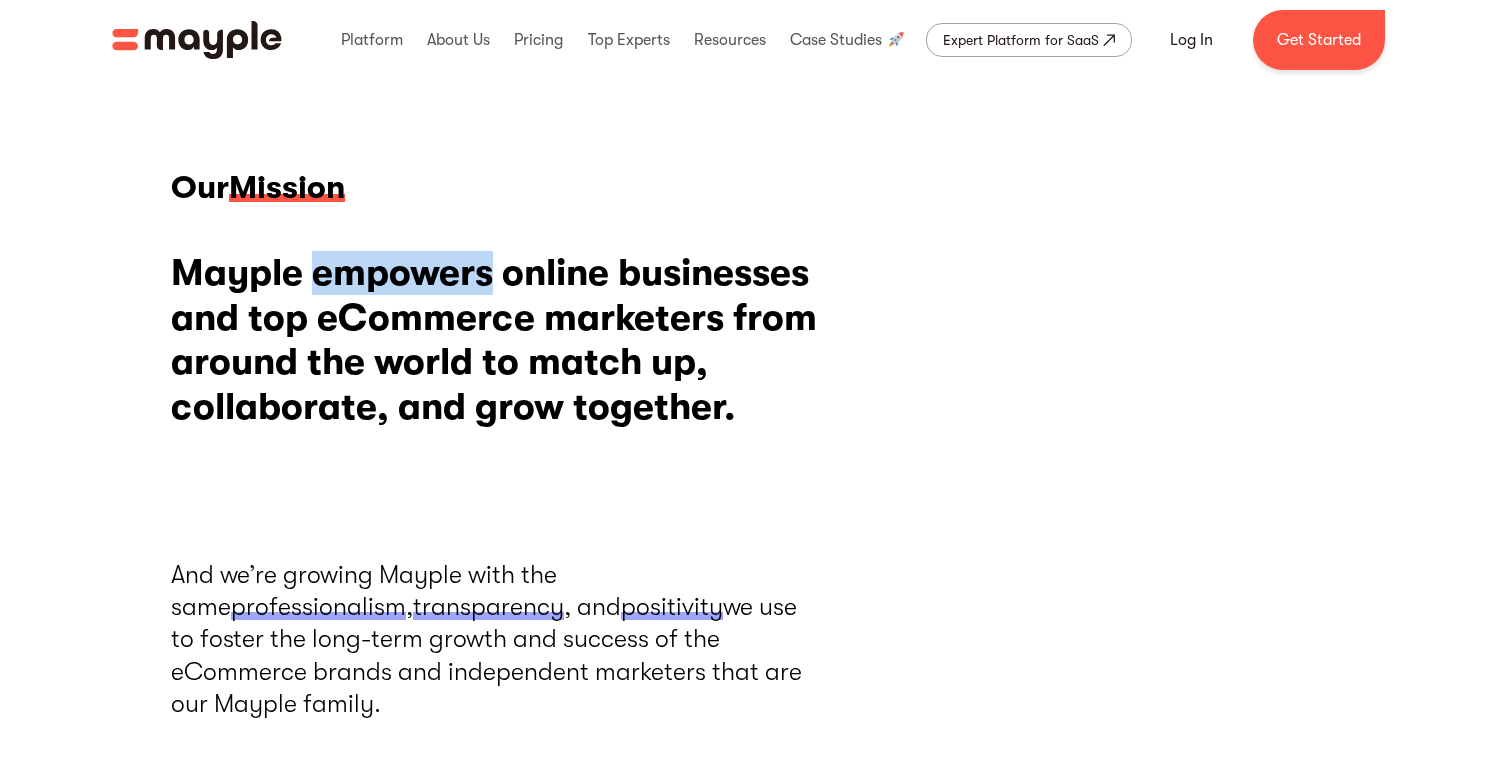 click on "Mayple empowers online businesses and top eCommerce marketers from around the world to match up, collaborate, and grow together." at bounding box center (496, 340) 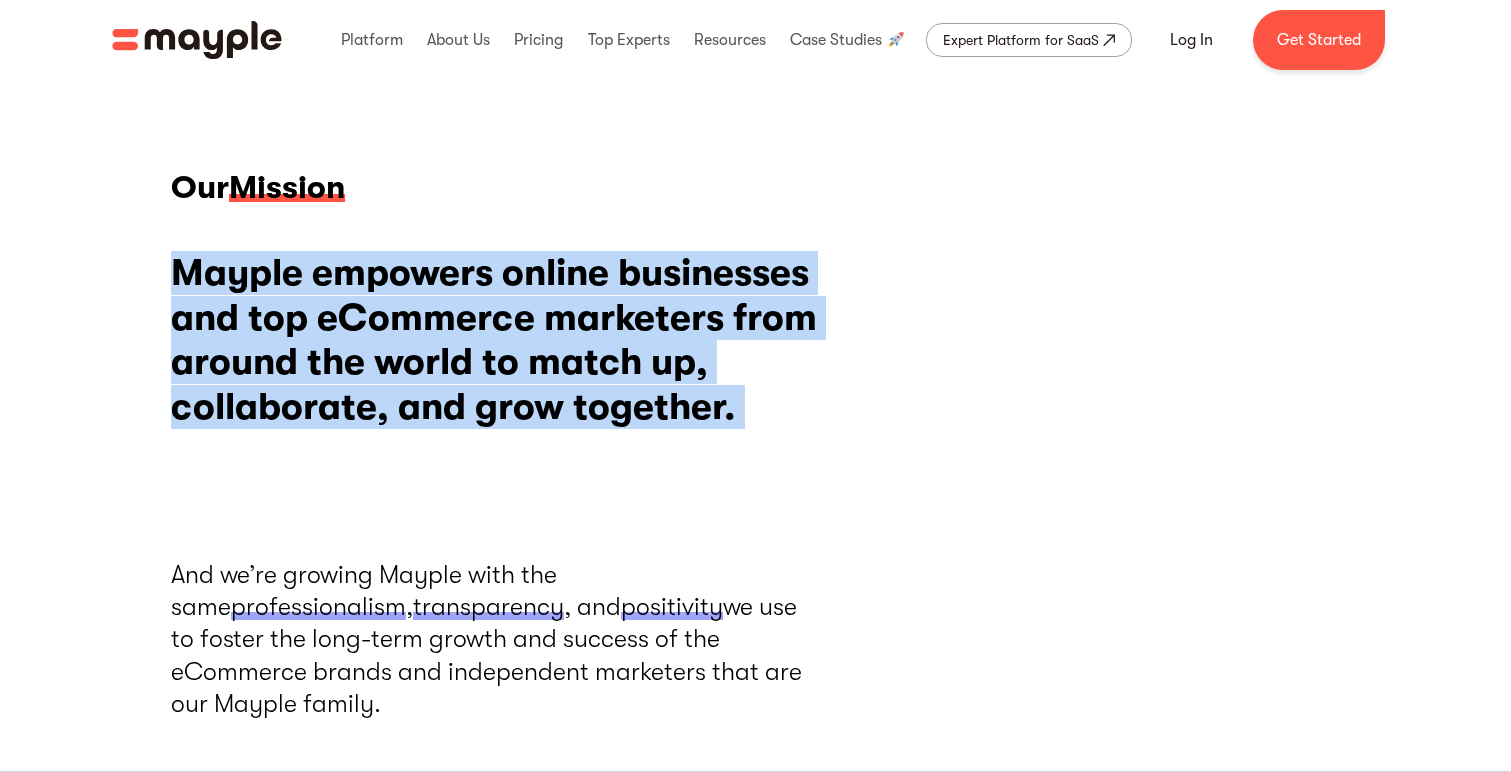 click on "Mayple empowers online businesses and top eCommerce marketers from around the world to match up, collaborate, and grow together." at bounding box center (496, 340) 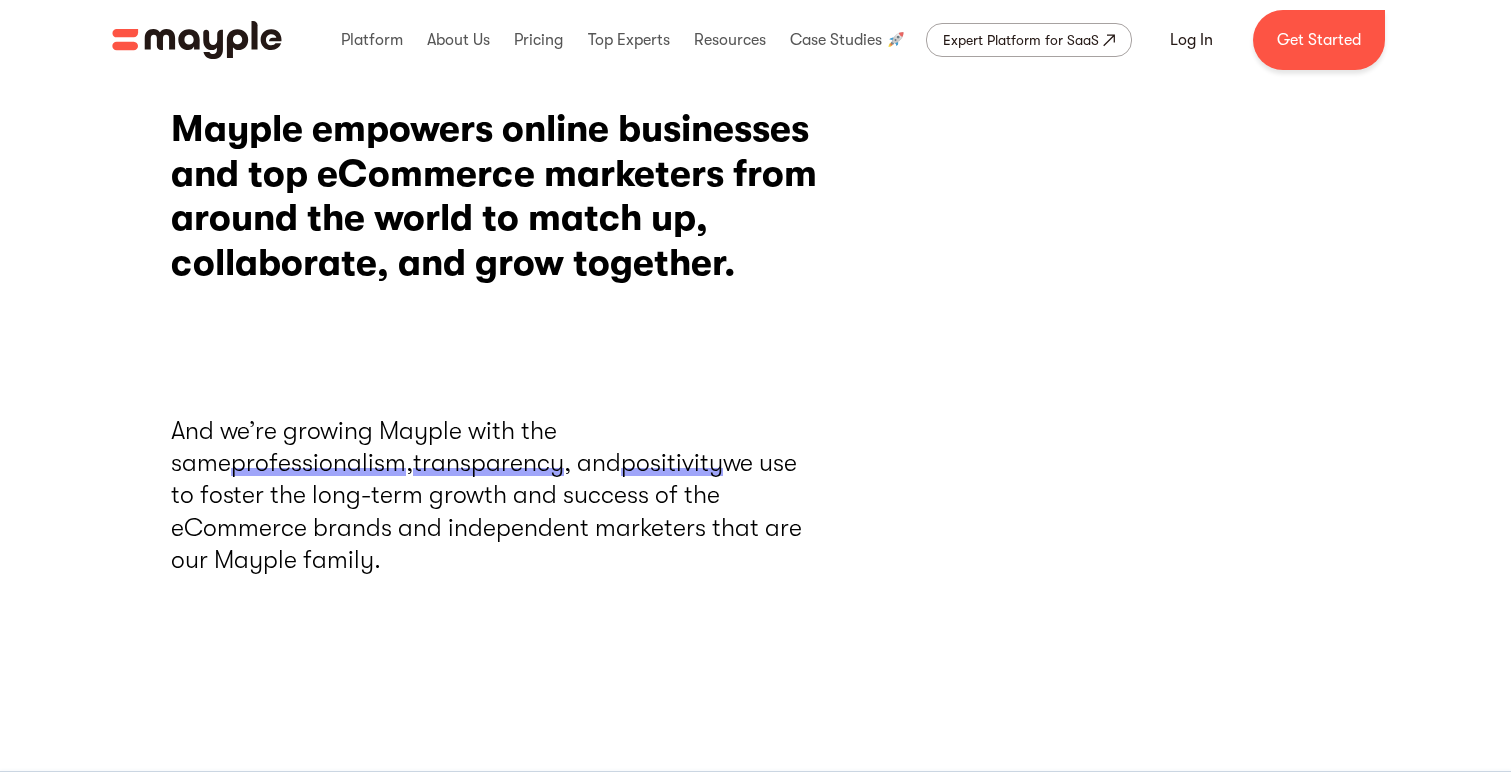 scroll, scrollTop: 159, scrollLeft: 0, axis: vertical 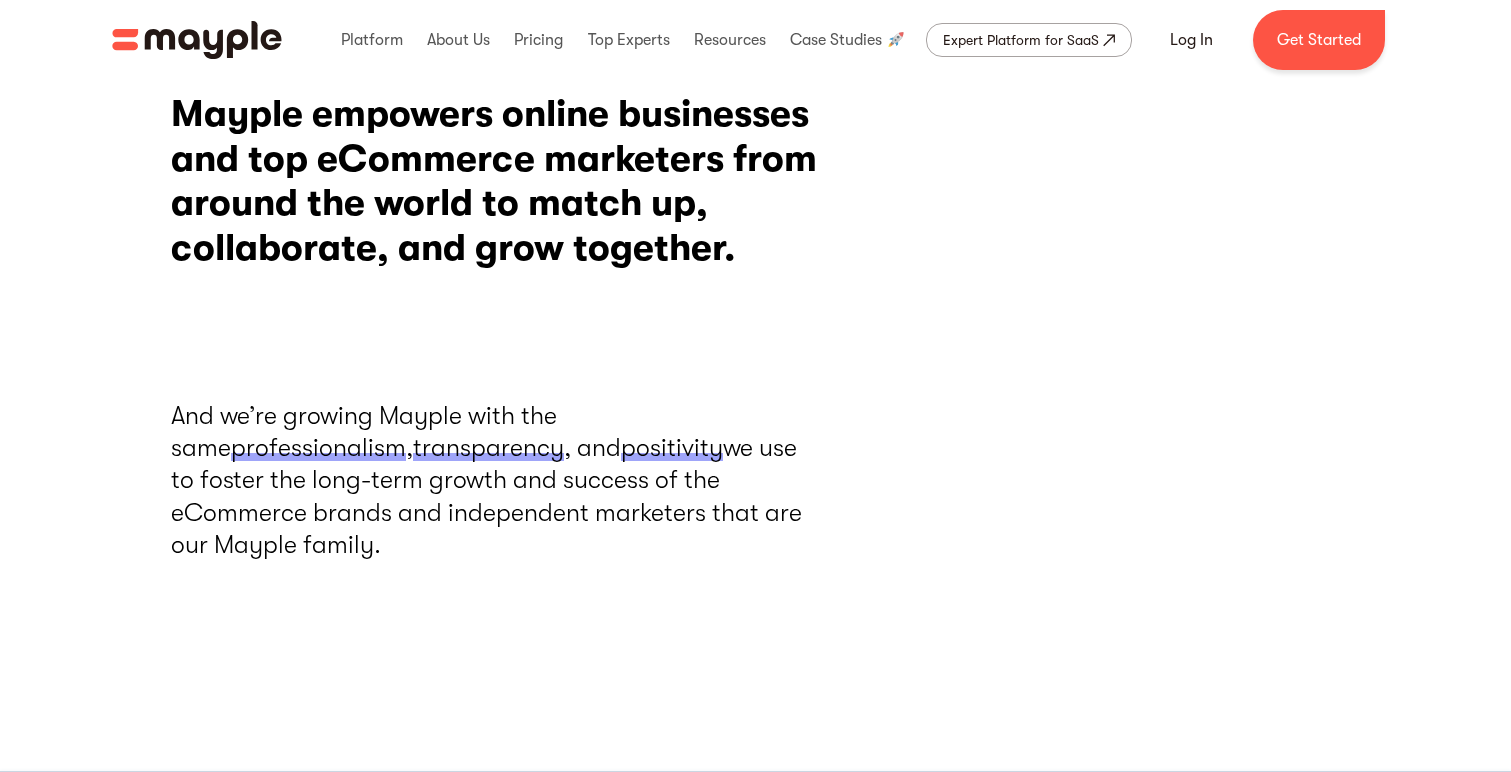 click on "positivity" at bounding box center [672, 448] 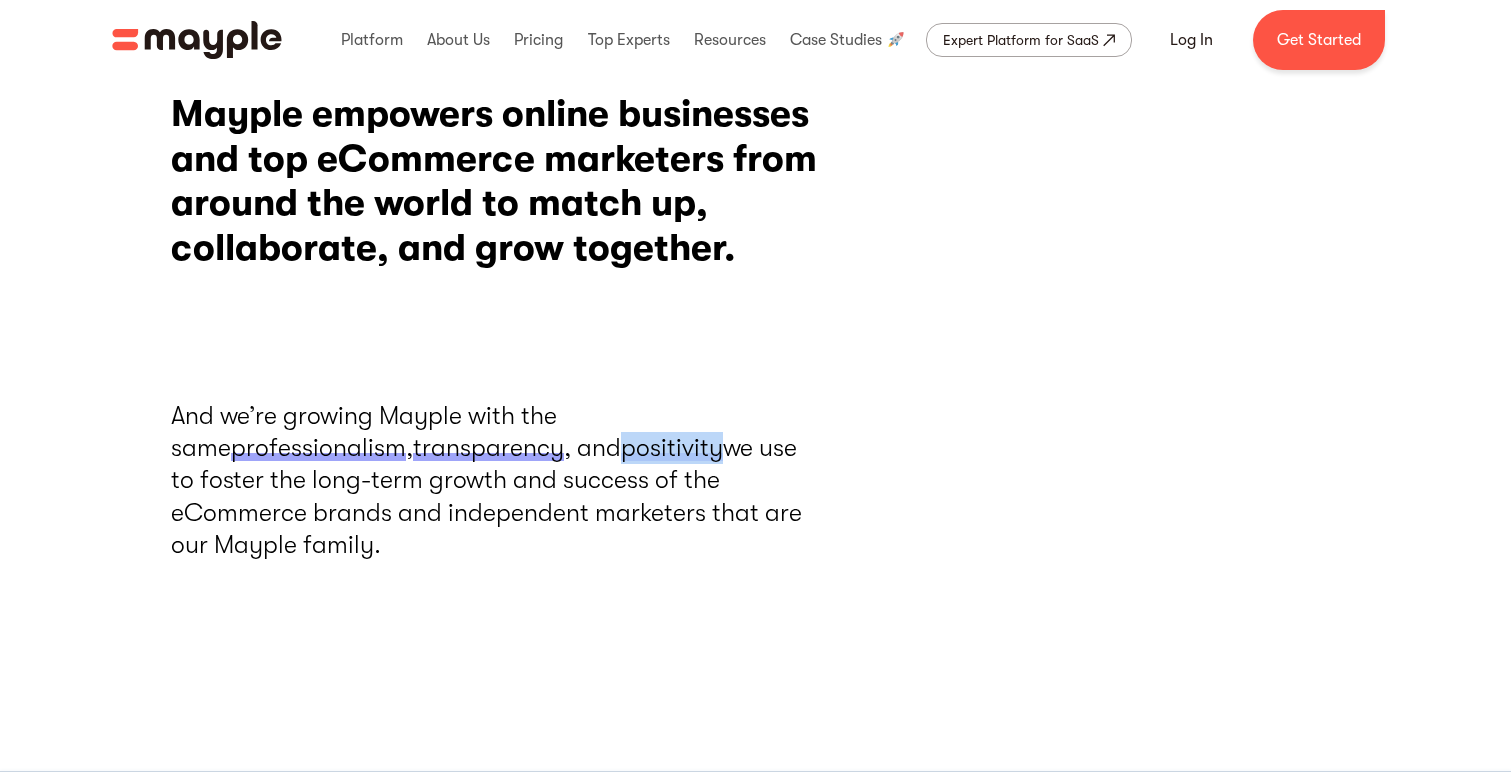 click on "positivity" at bounding box center [672, 448] 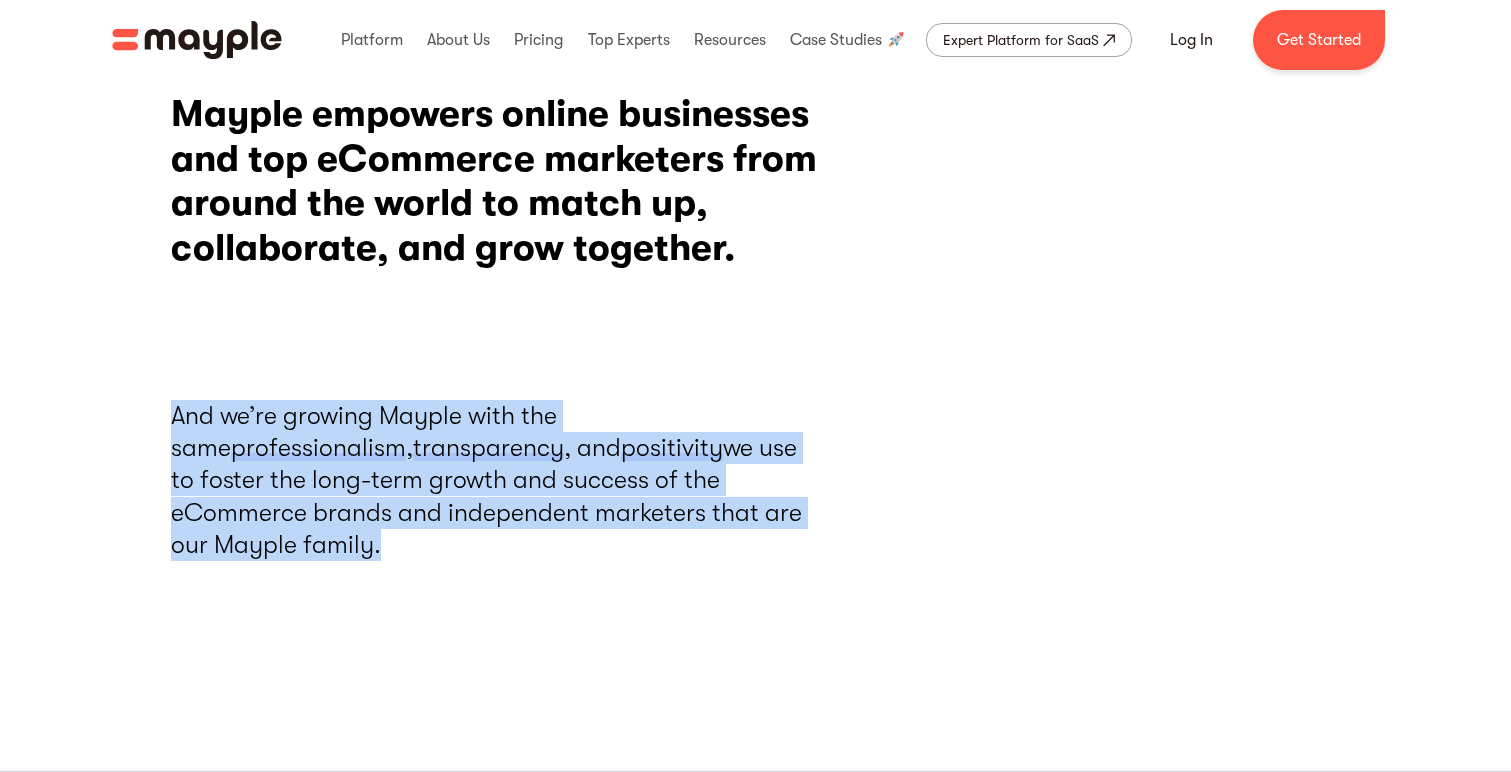 click on "positivity" at bounding box center (672, 448) 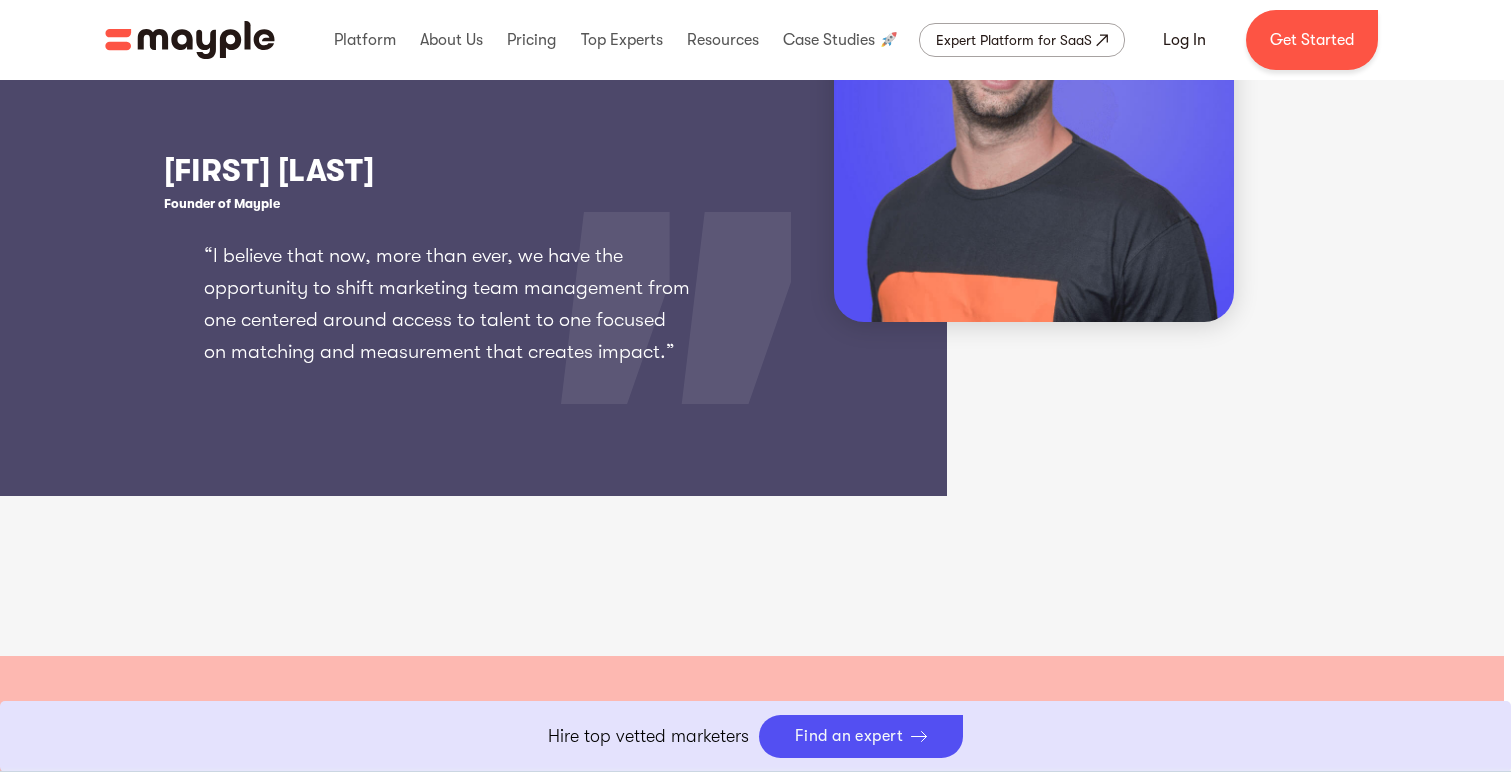 scroll, scrollTop: 3939, scrollLeft: 7, axis: both 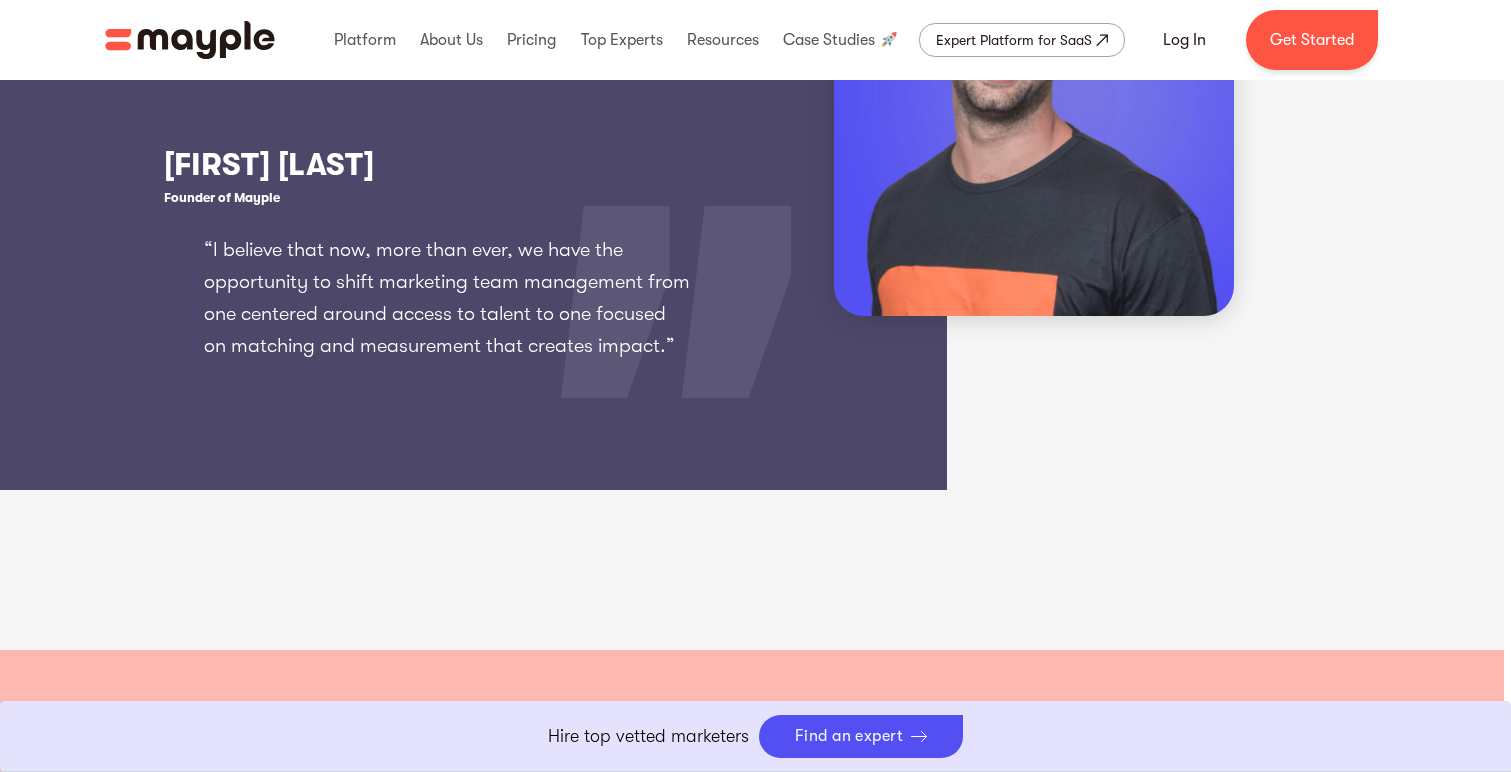 click on "“I believe that now, more than ever, we have the opportunity to shift marketing team management from one centered around access to talent to one focused on matching and measurement that creates impact.”" at bounding box center (447, 298) 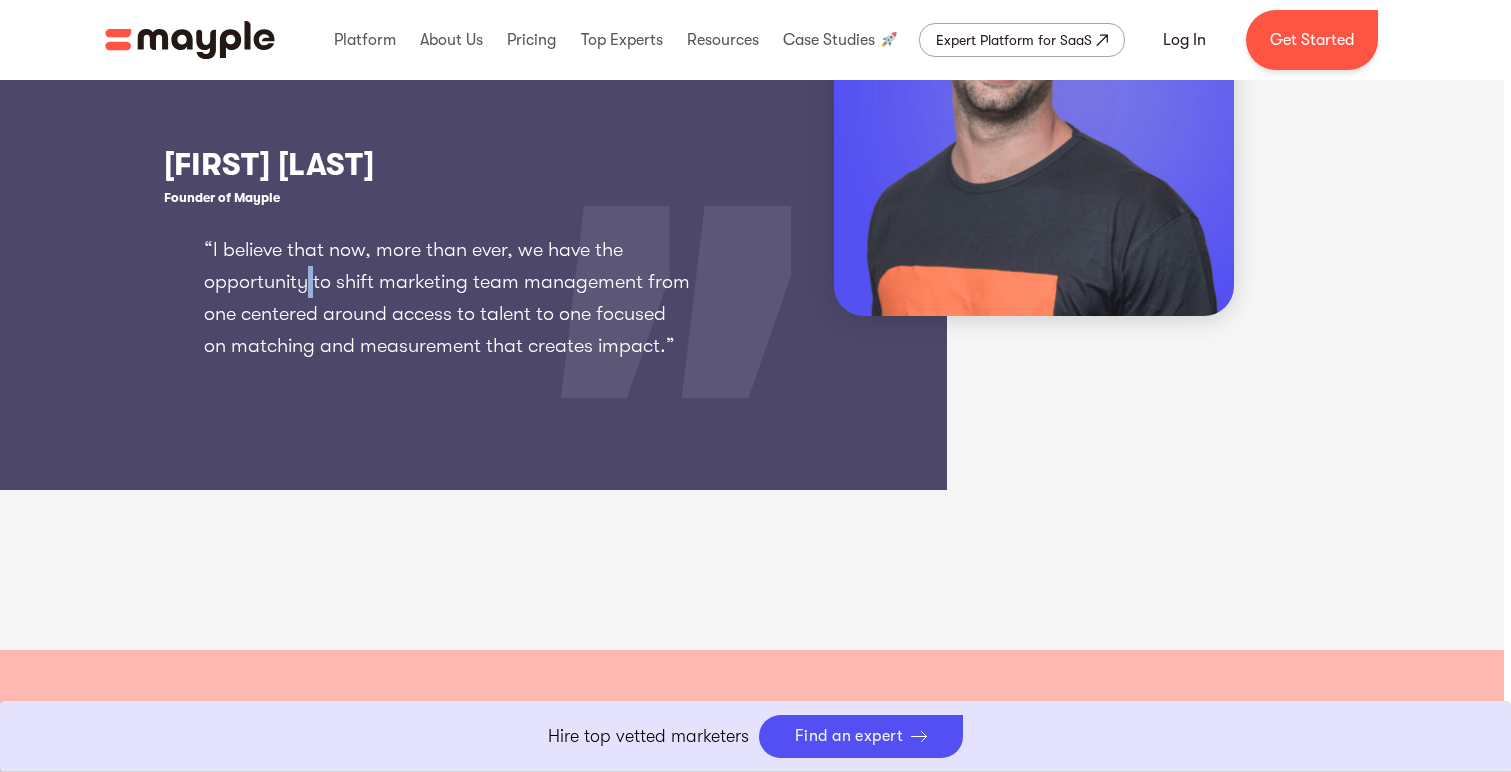click on "“I believe that now, more than ever, we have the opportunity to shift marketing team management from one centered around access to talent to one focused on matching and measurement that creates impact.”" at bounding box center (447, 298) 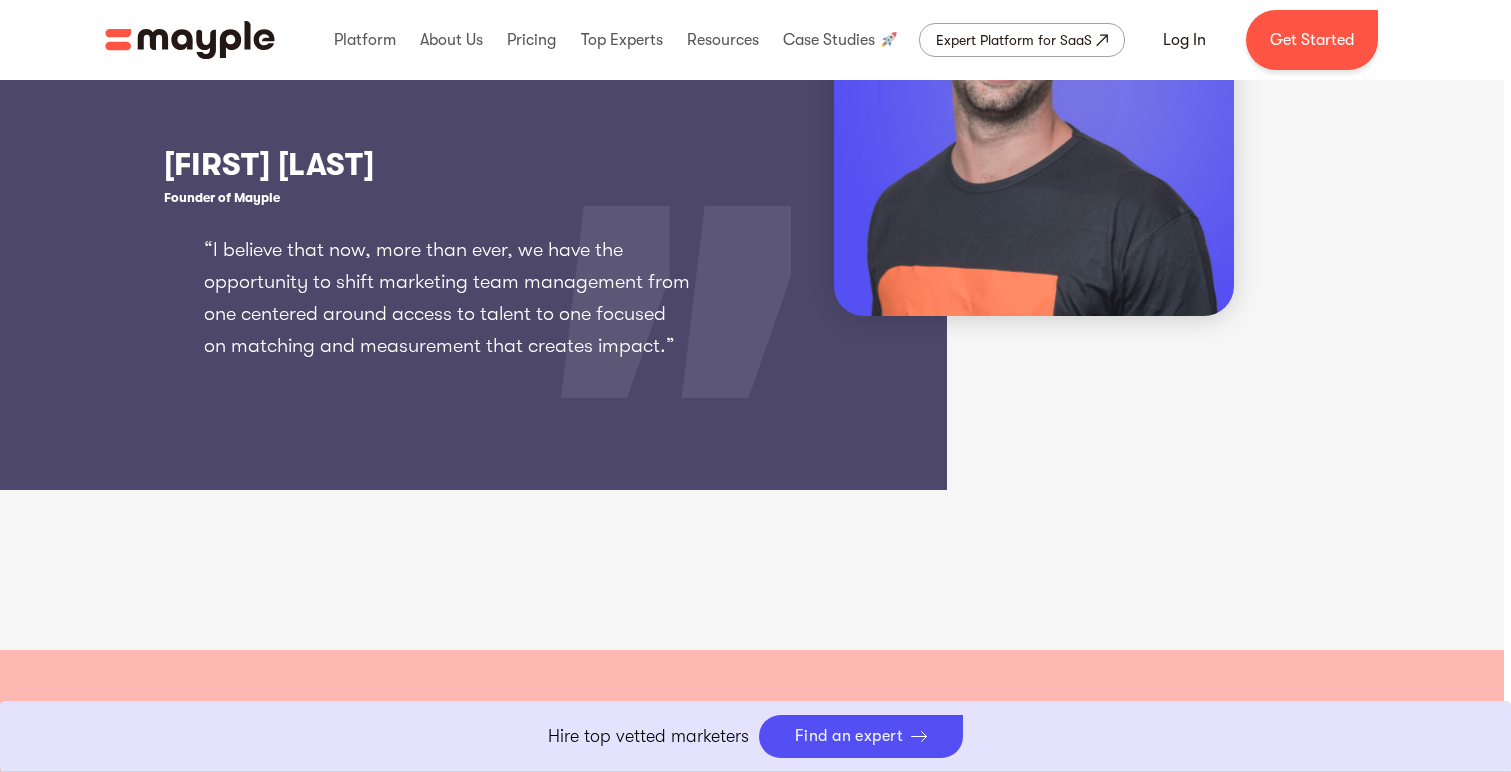 click on "“I believe that now, more than ever, we have the opportunity to shift marketing team management from one centered around access to talent to one focused on matching and measurement that creates impact.”" at bounding box center (447, 298) 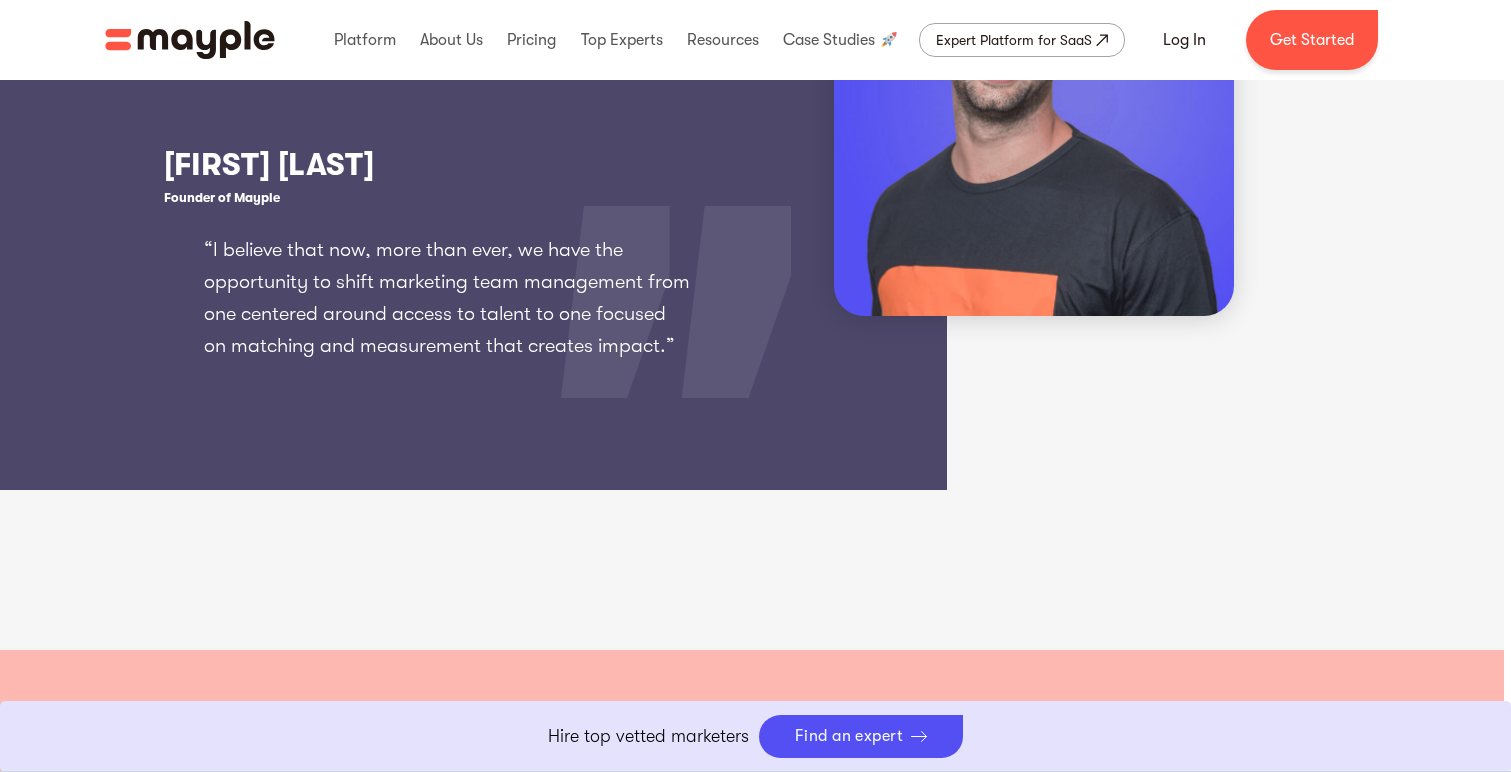 click at bounding box center [296, 178] 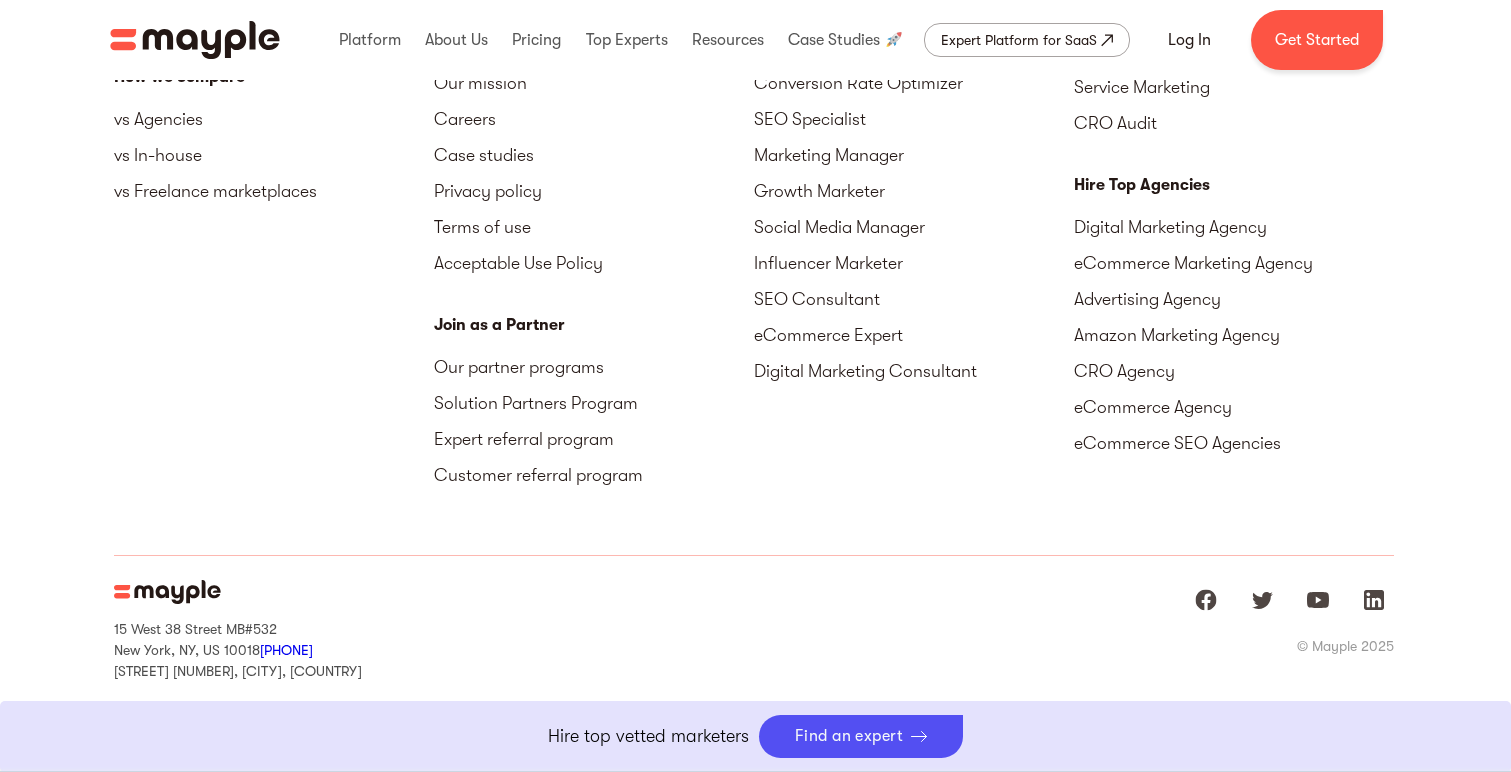 scroll, scrollTop: 6479, scrollLeft: 0, axis: vertical 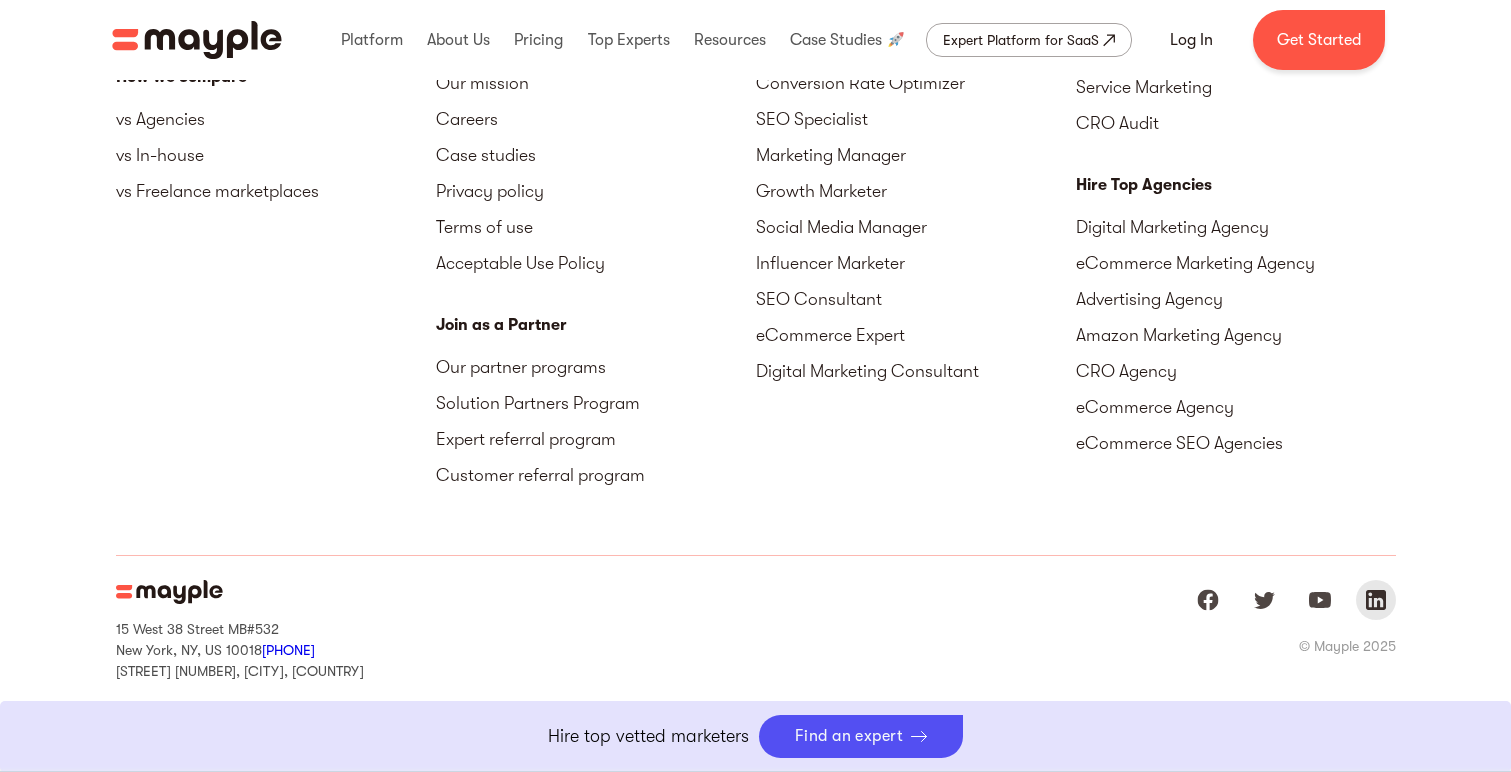 click at bounding box center (1376, 600) 